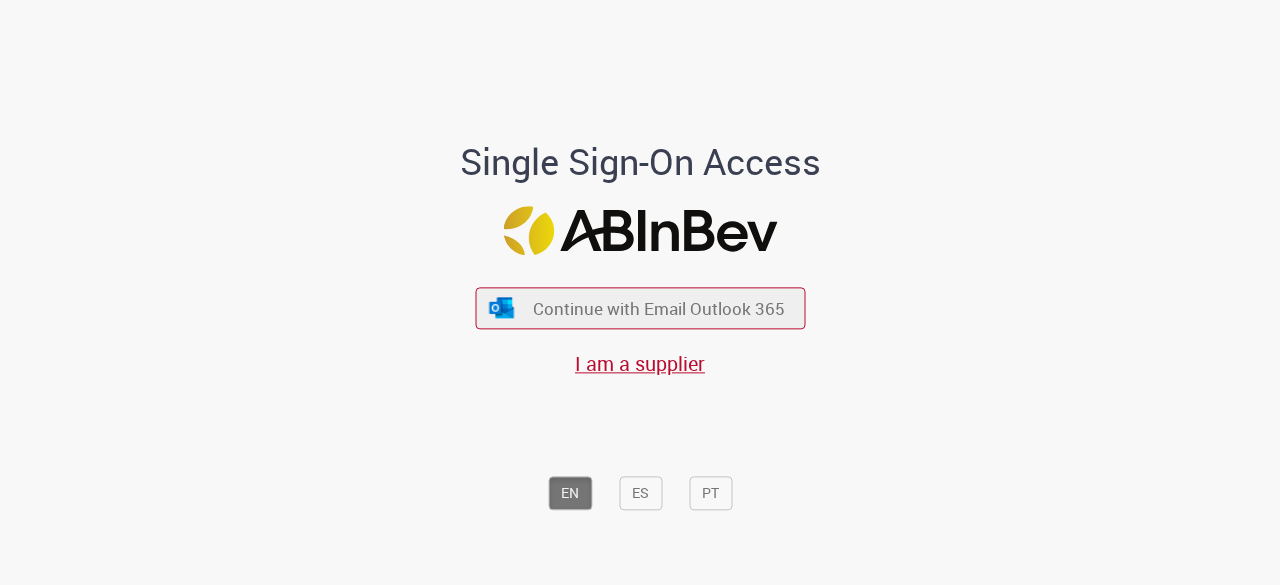 scroll, scrollTop: 0, scrollLeft: 0, axis: both 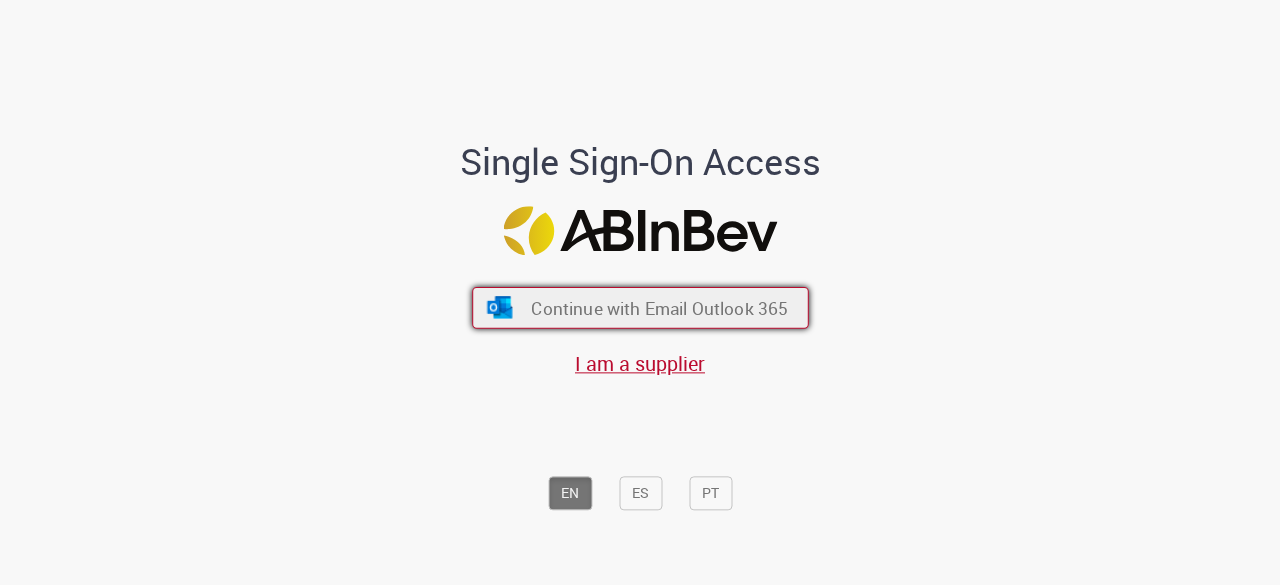 click on "Continue with Email Outlook 365" at bounding box center (659, 308) 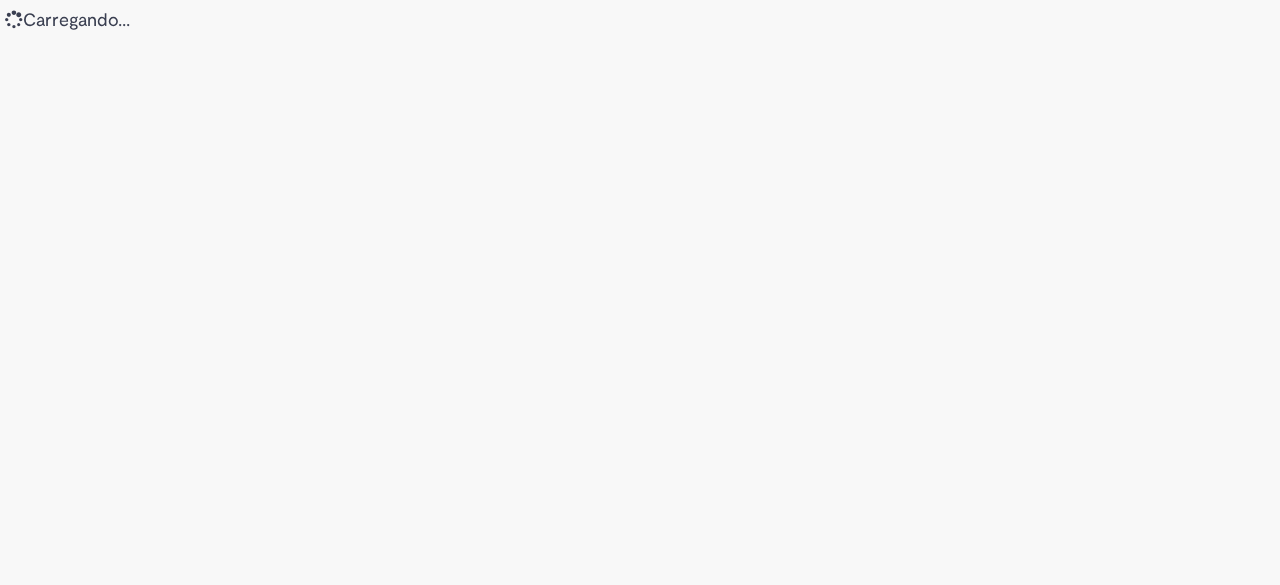scroll, scrollTop: 0, scrollLeft: 0, axis: both 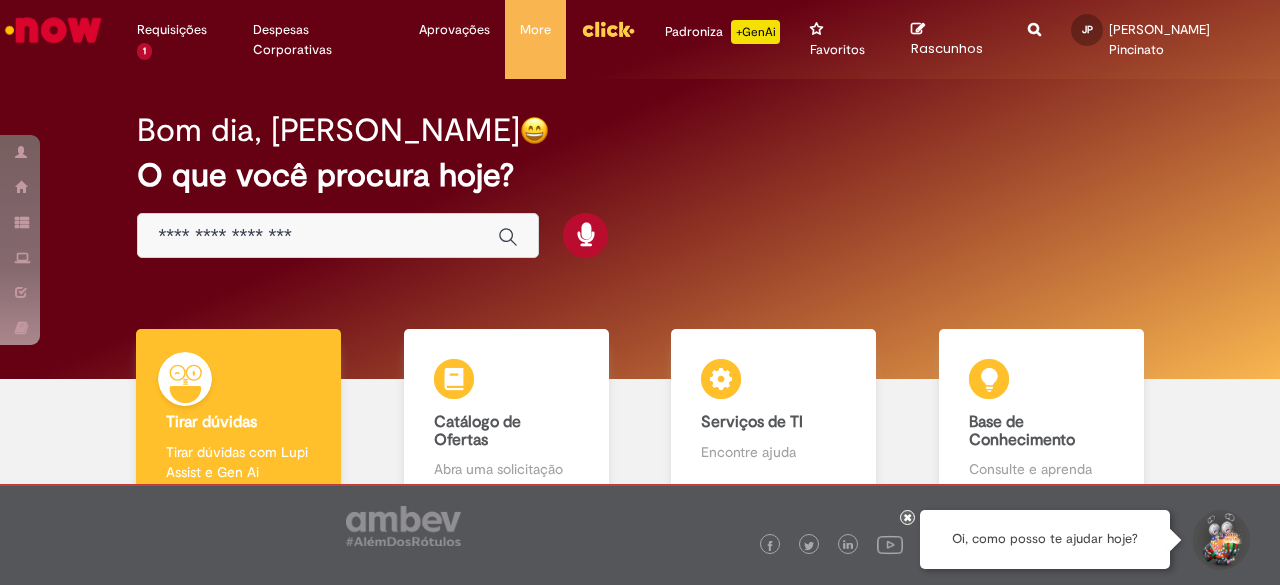 click at bounding box center (318, 236) 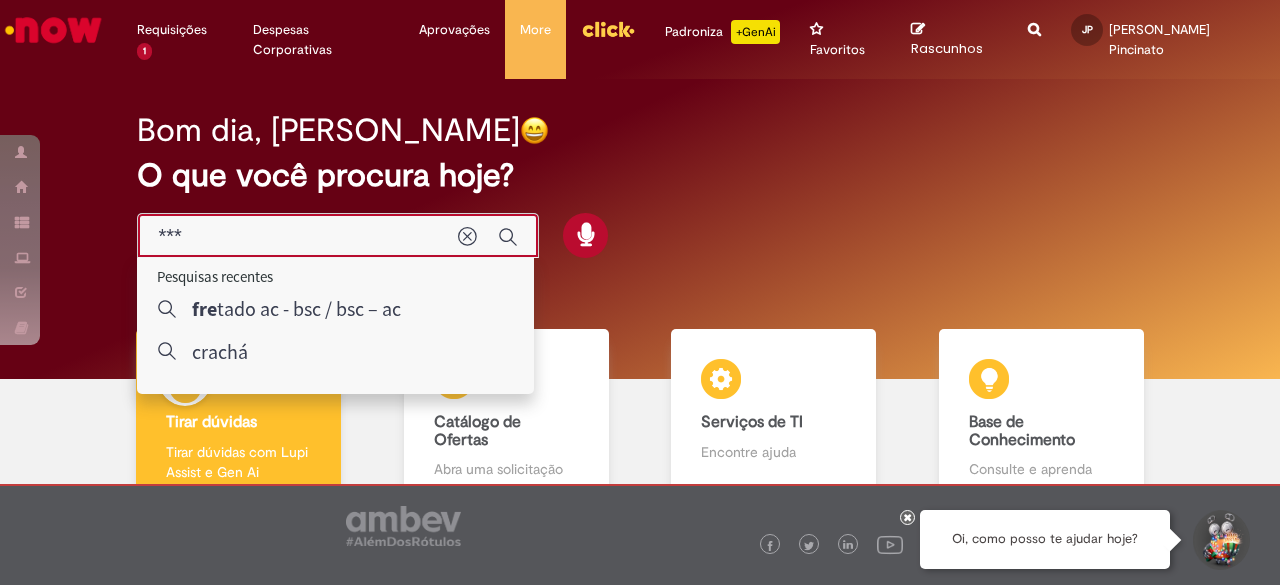 type on "****" 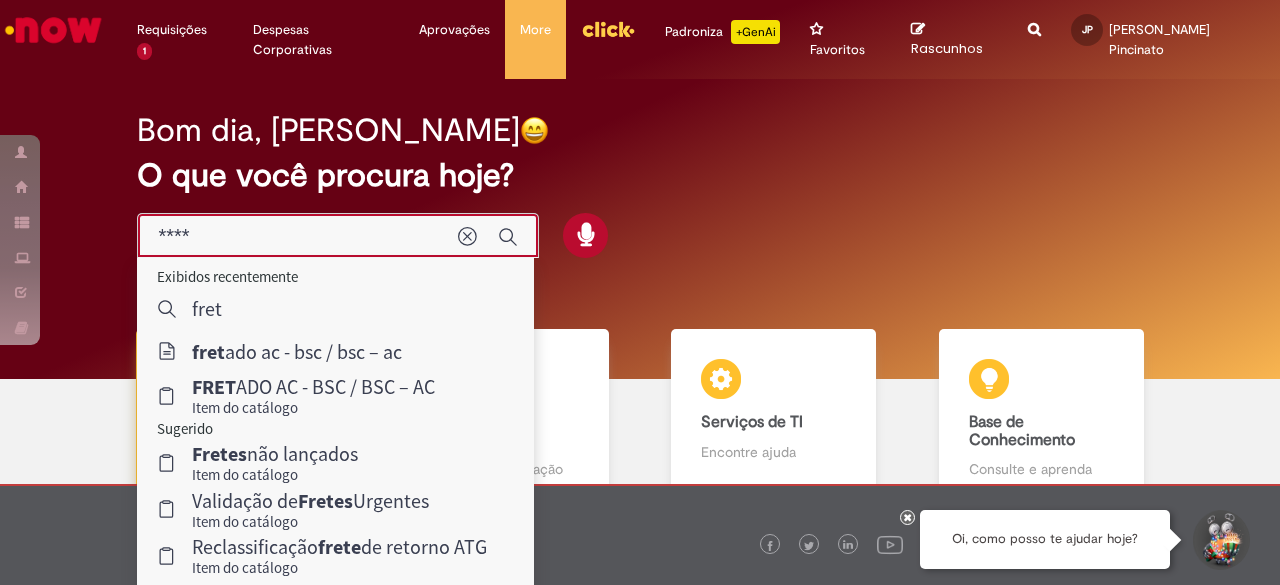 drag, startPoint x: 262, startPoint y: 385, endPoint x: 294, endPoint y: 395, distance: 33.526108 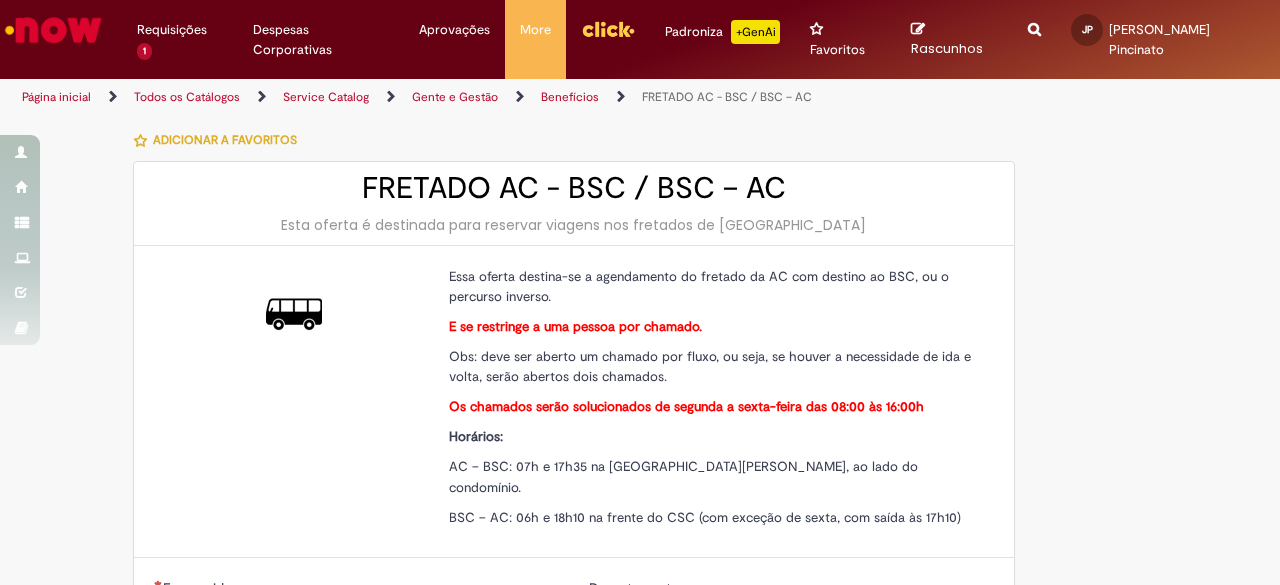 type on "********" 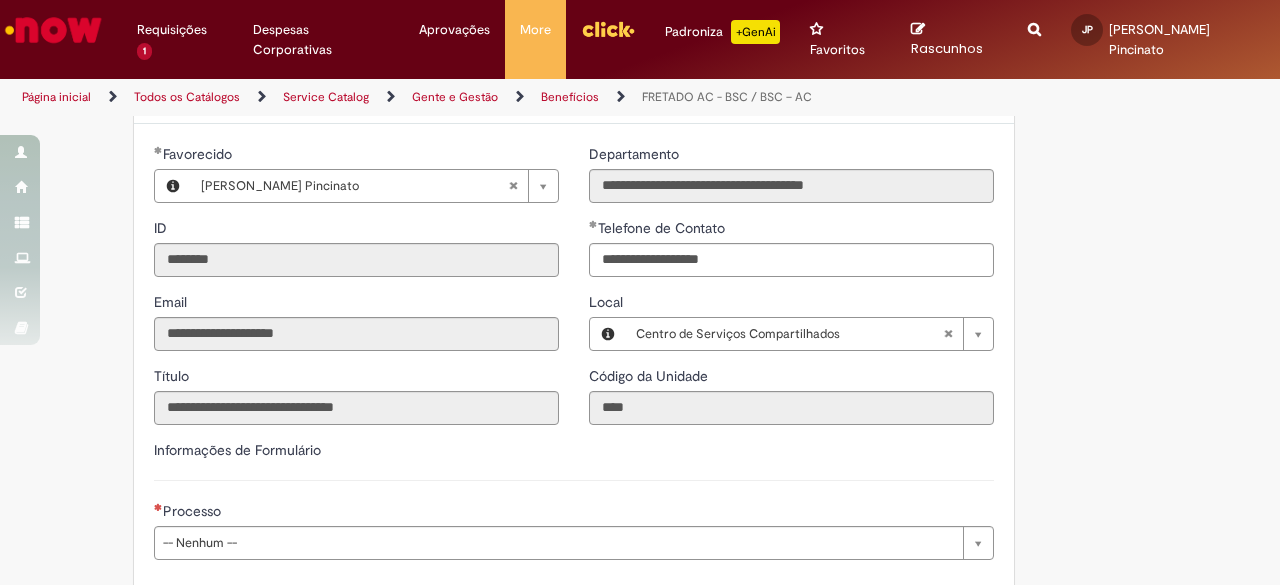 scroll, scrollTop: 435, scrollLeft: 0, axis: vertical 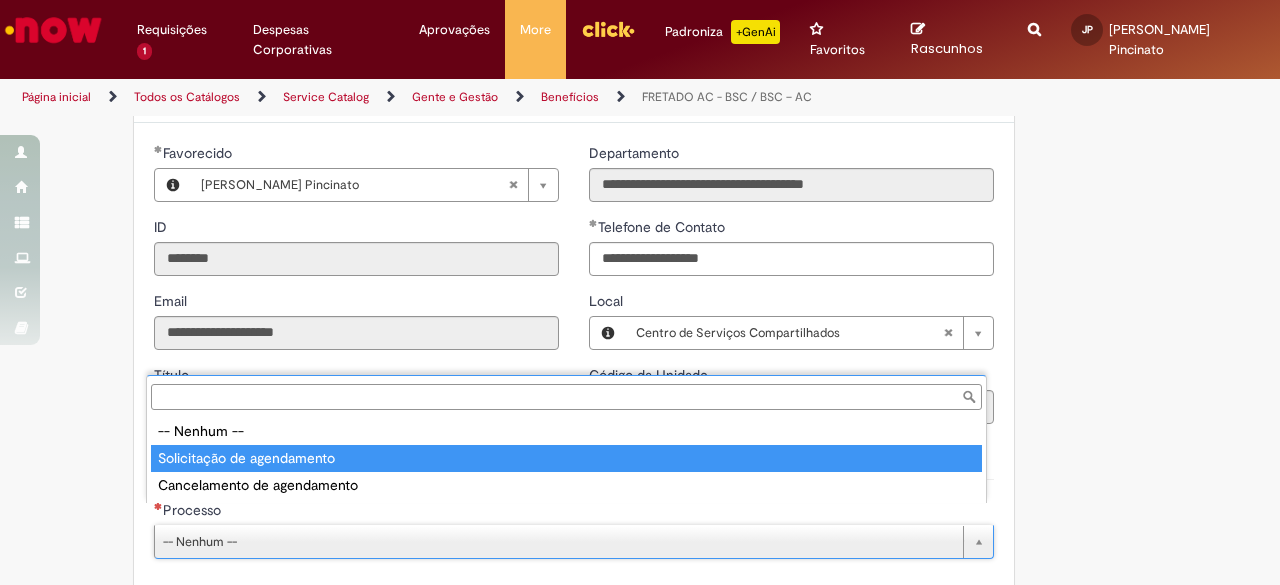 type on "**********" 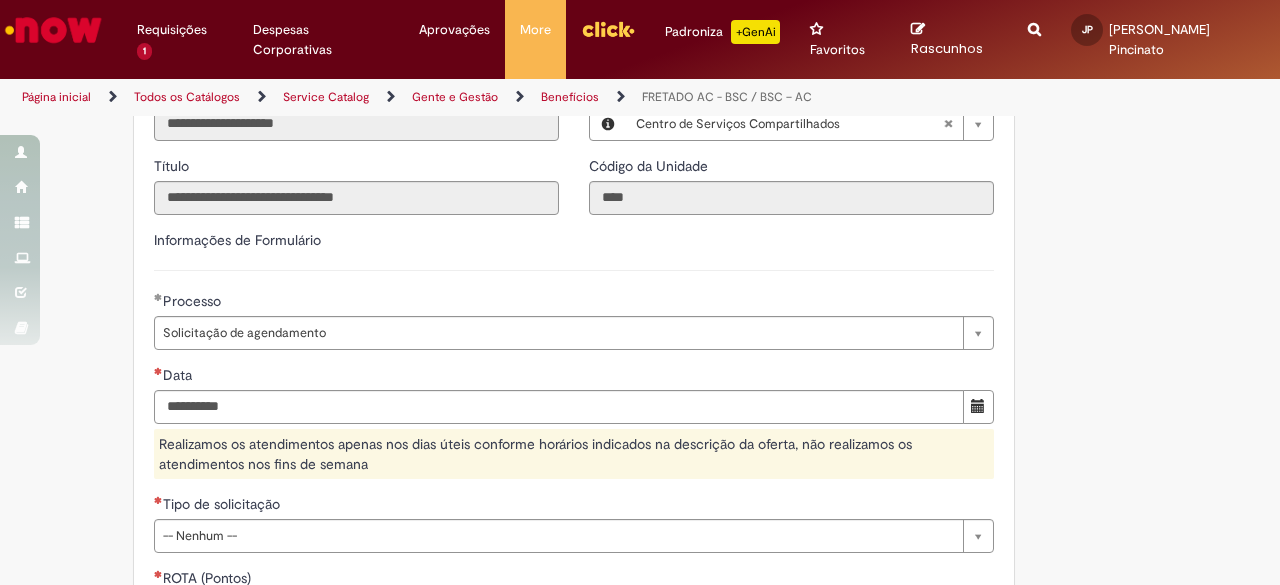 scroll, scrollTop: 859, scrollLeft: 0, axis: vertical 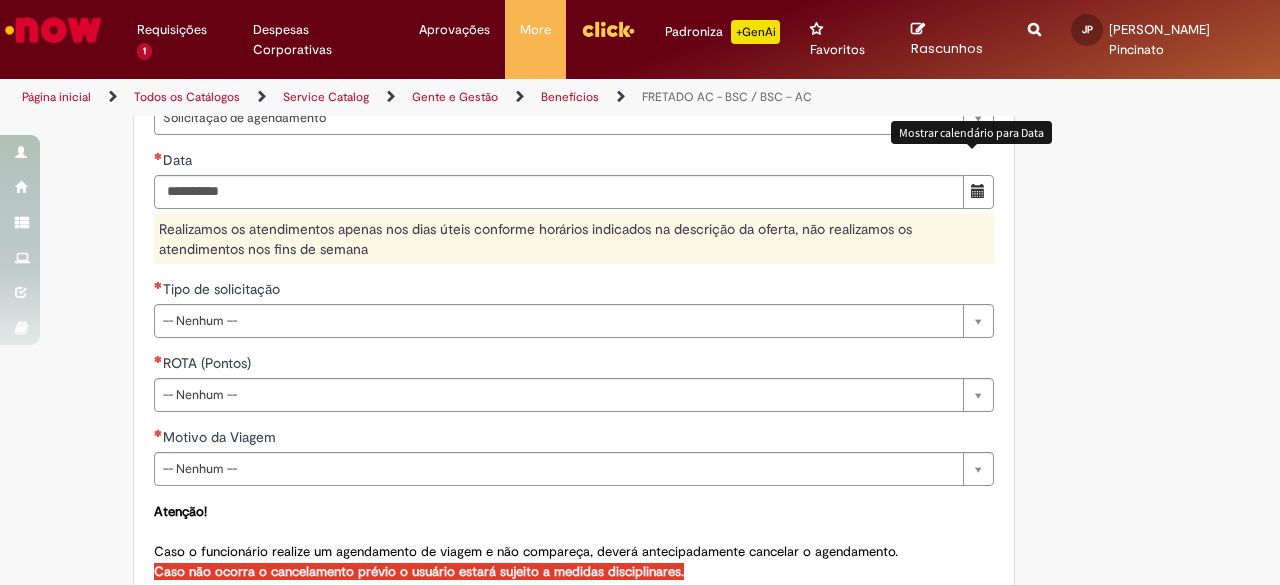 click at bounding box center (978, 191) 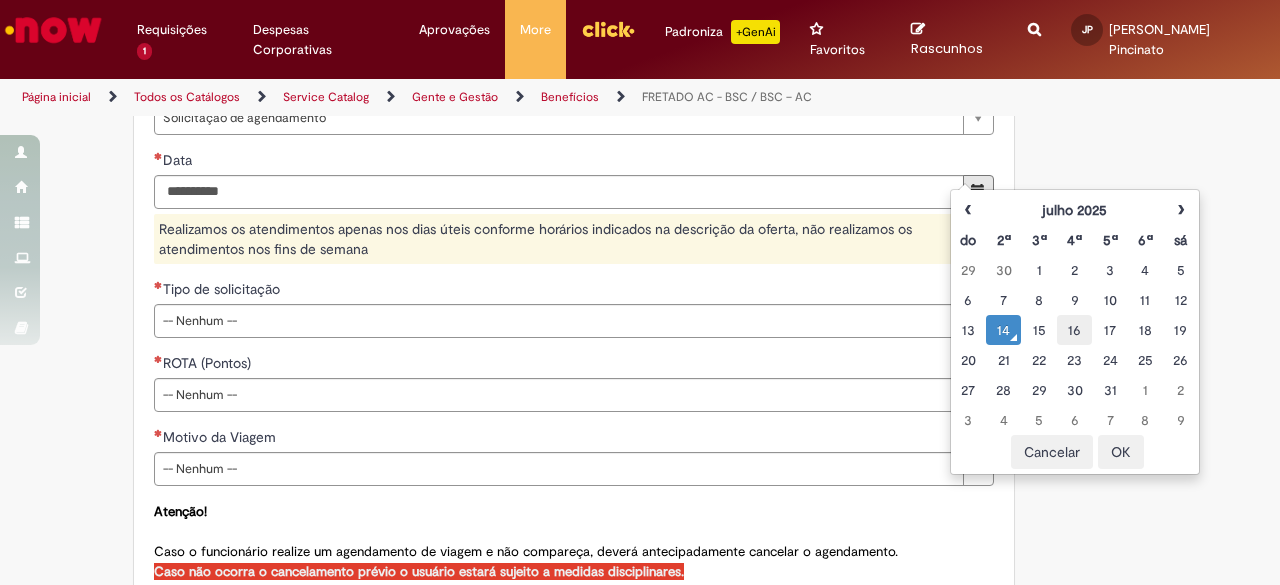 click on "16" at bounding box center (1074, 330) 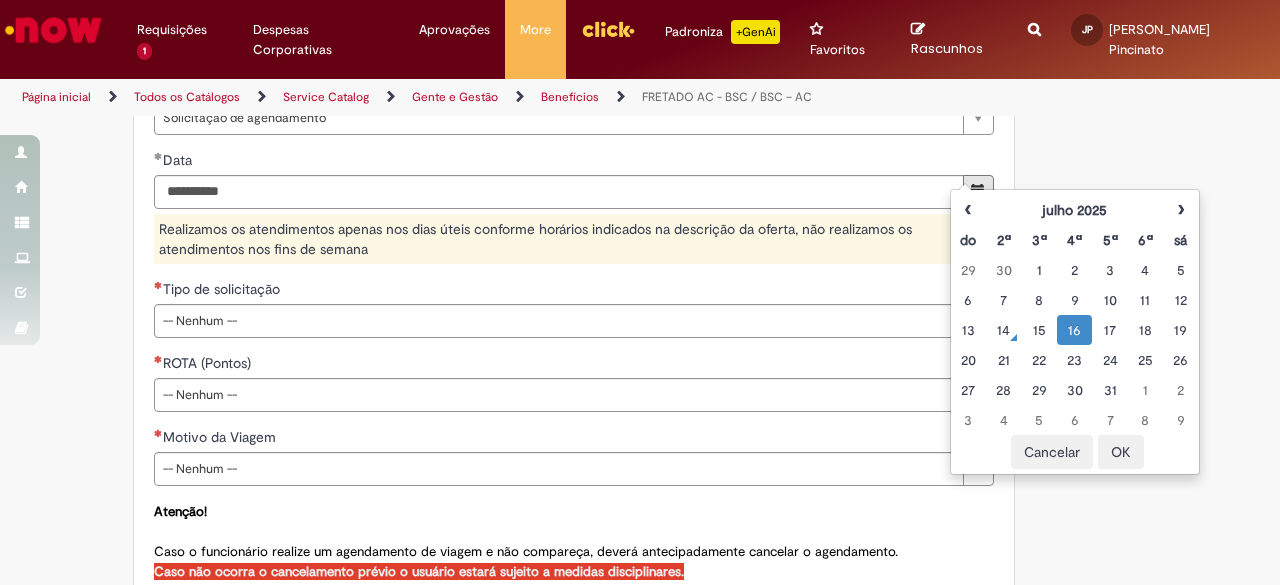 click on "16" at bounding box center (1074, 330) 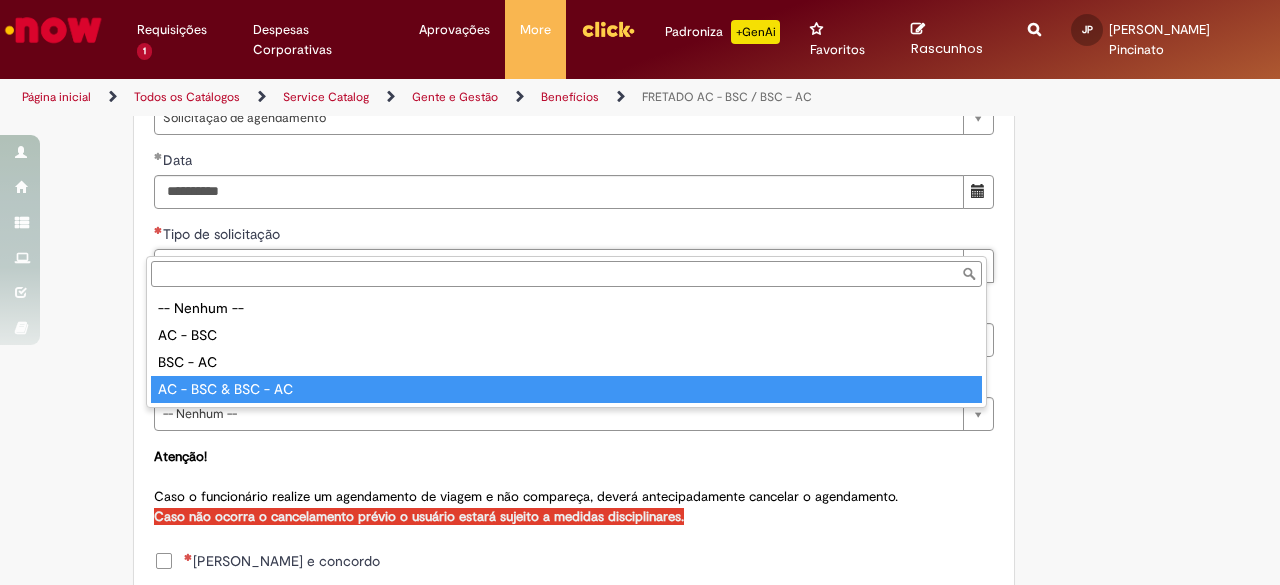 type on "**********" 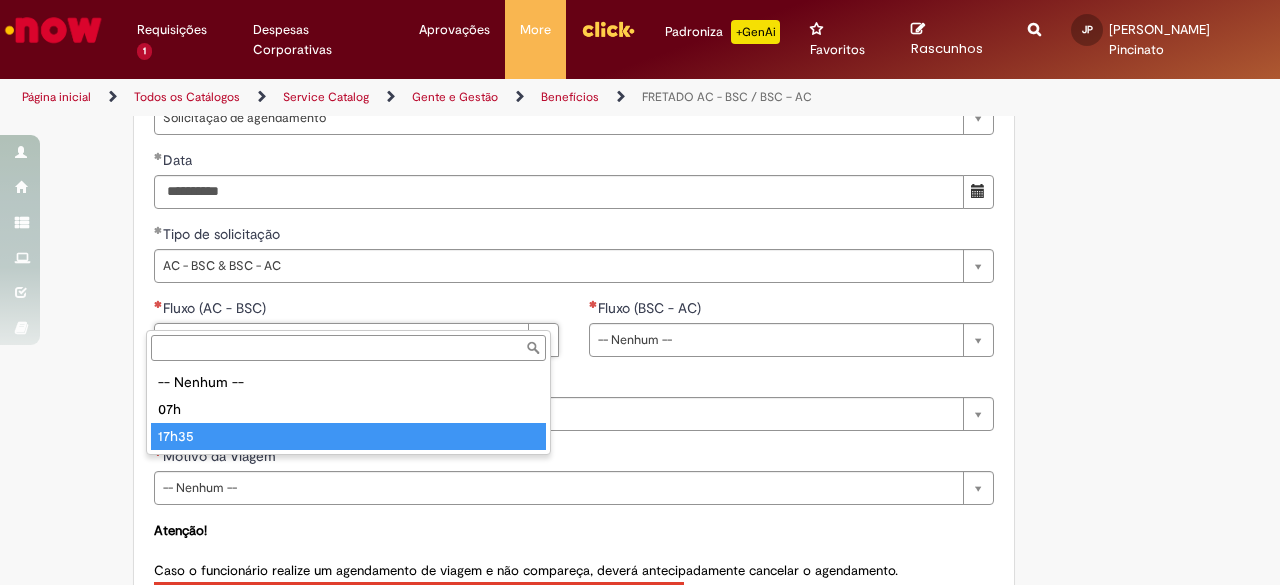 type on "*****" 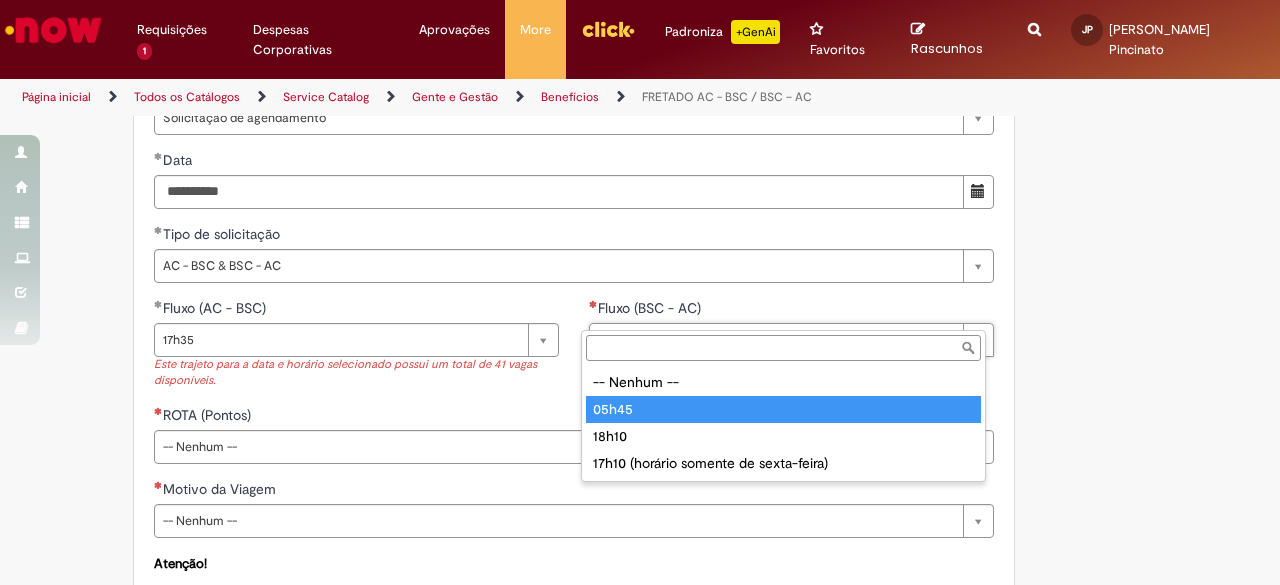 type on "*****" 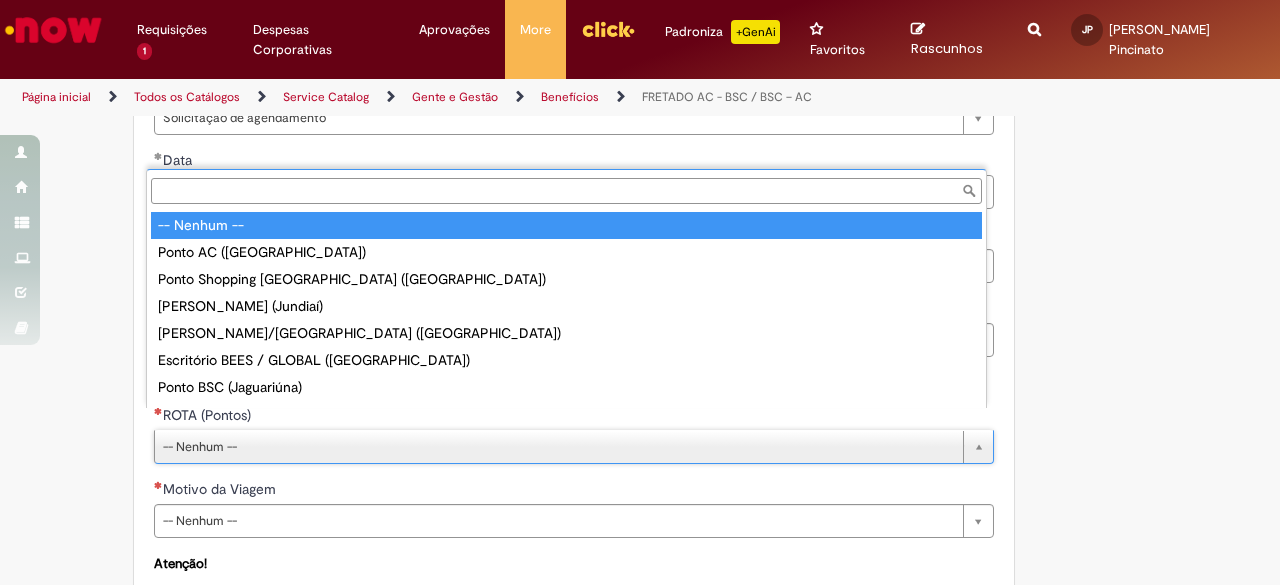 scroll, scrollTop: 16, scrollLeft: 0, axis: vertical 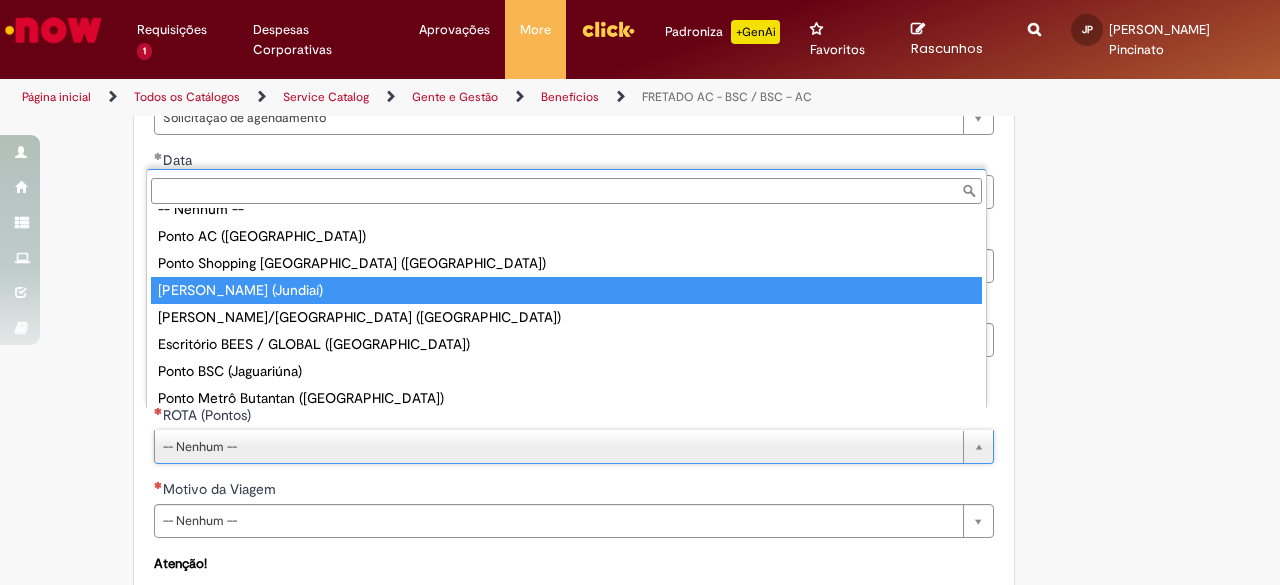 type on "**********" 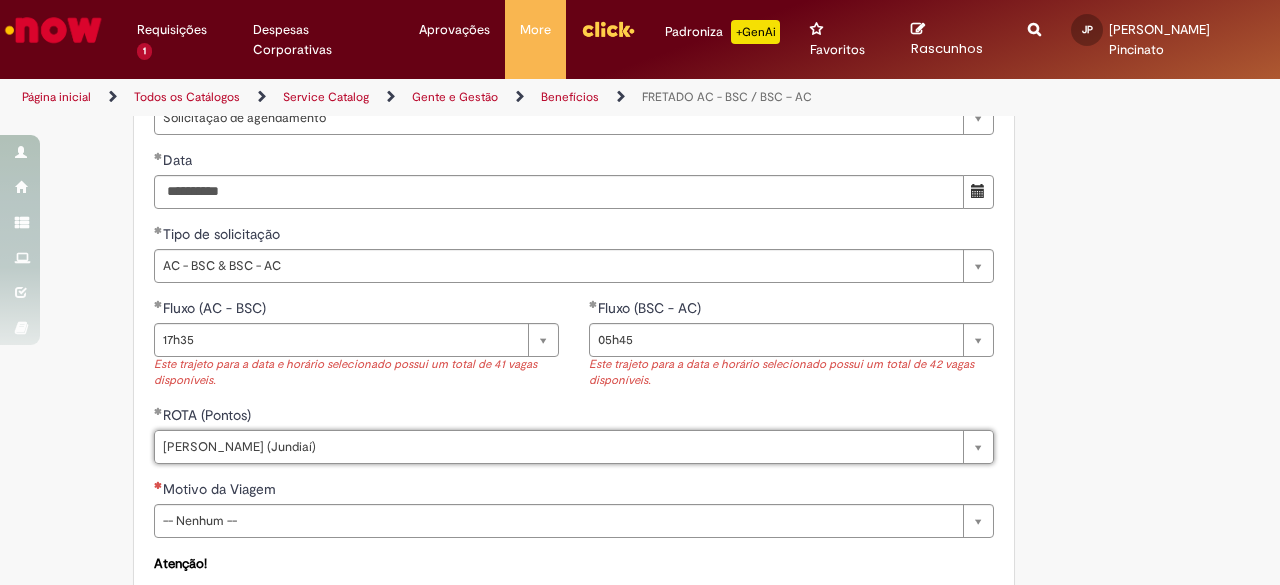 drag, startPoint x: 236, startPoint y: 493, endPoint x: 264, endPoint y: 493, distance: 28 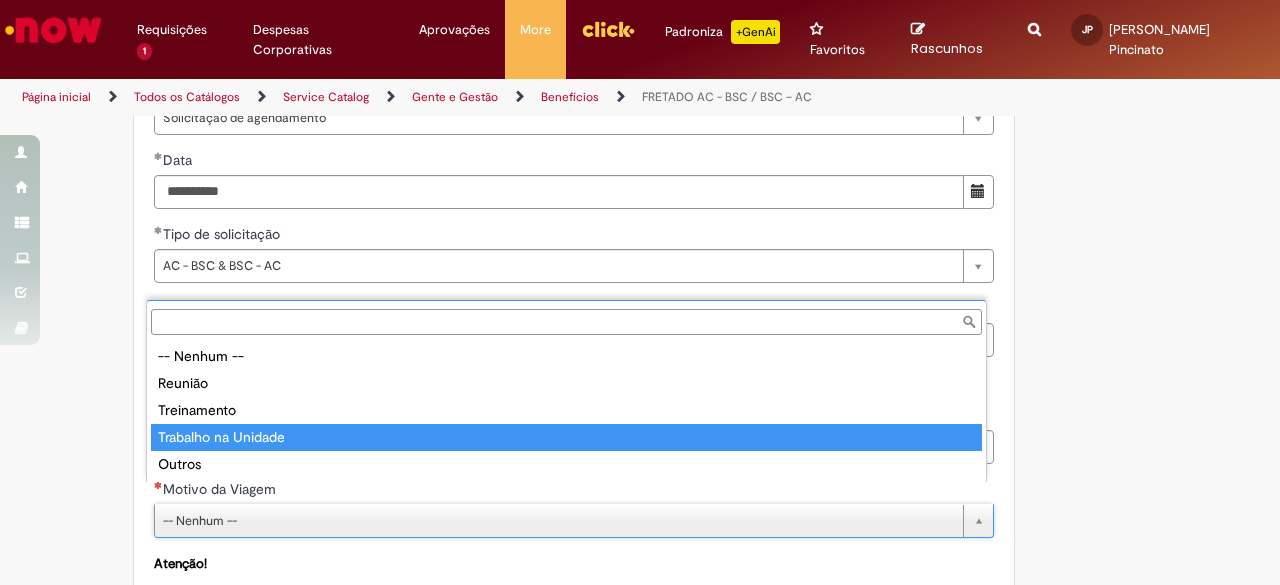 type on "**********" 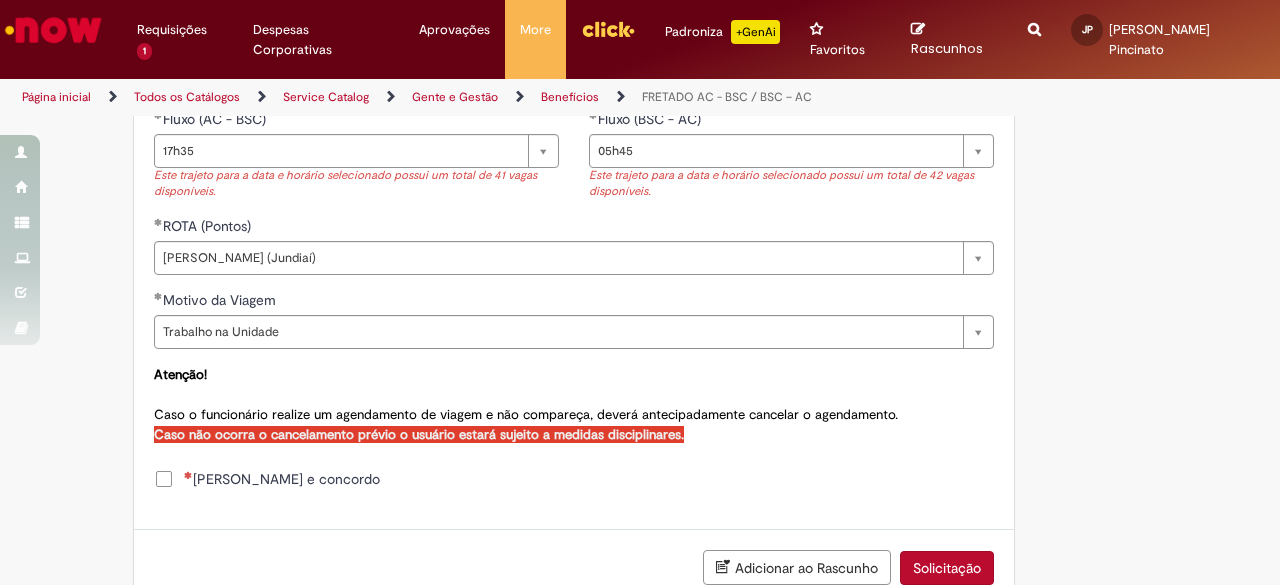 scroll, scrollTop: 1085, scrollLeft: 0, axis: vertical 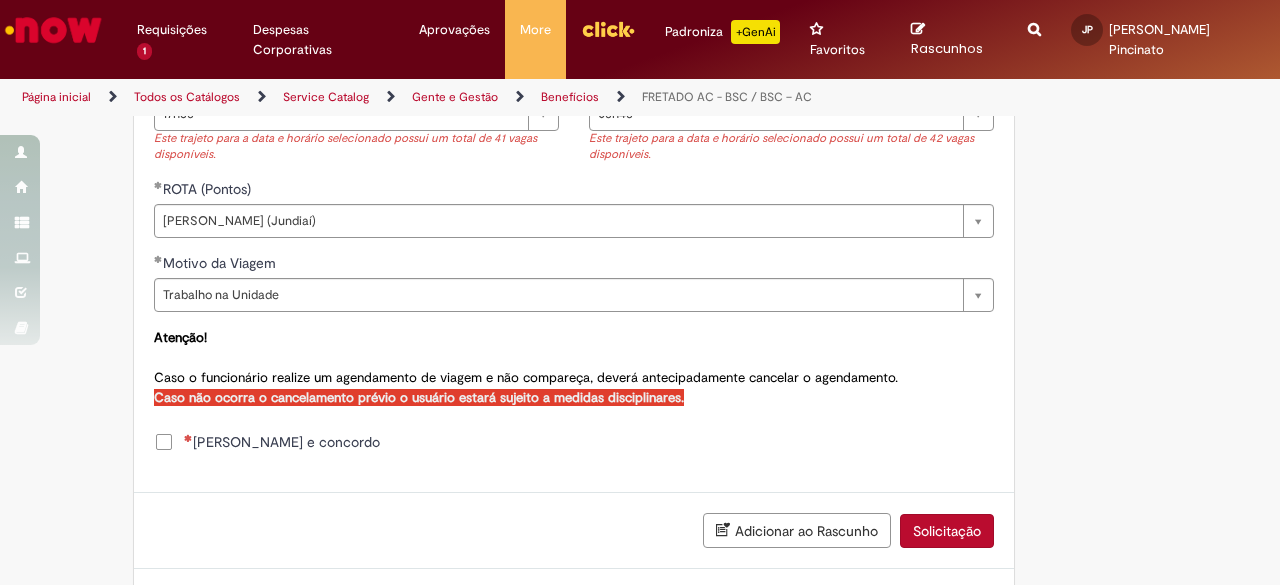 click on "[PERSON_NAME] e concordo" at bounding box center [282, 442] 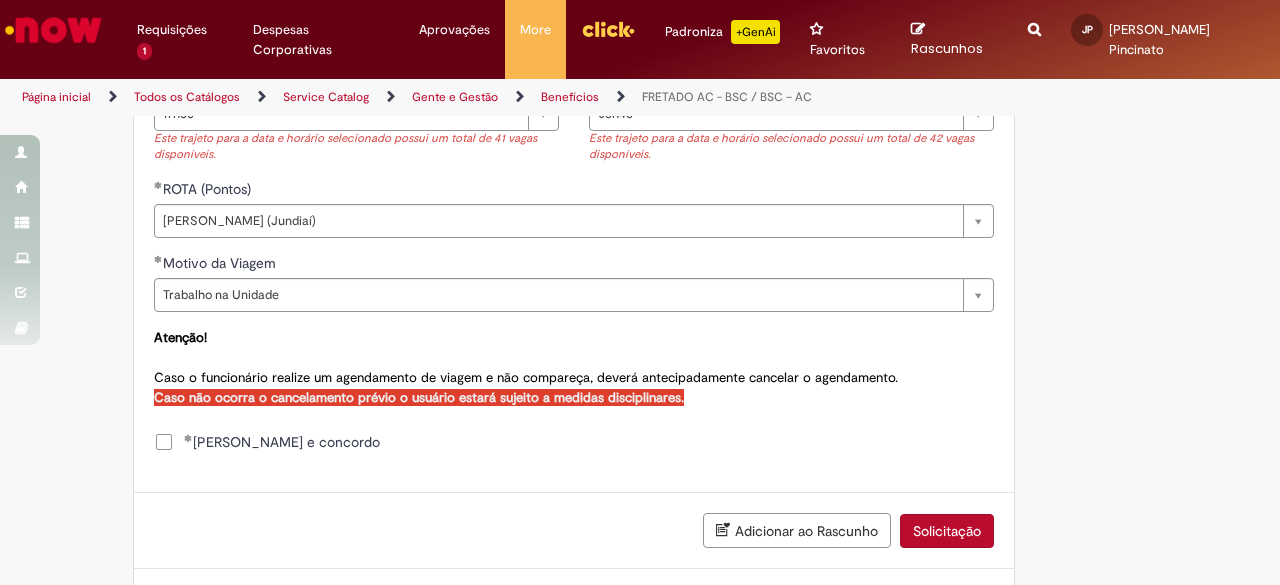 click on "Solicitação" at bounding box center [947, 531] 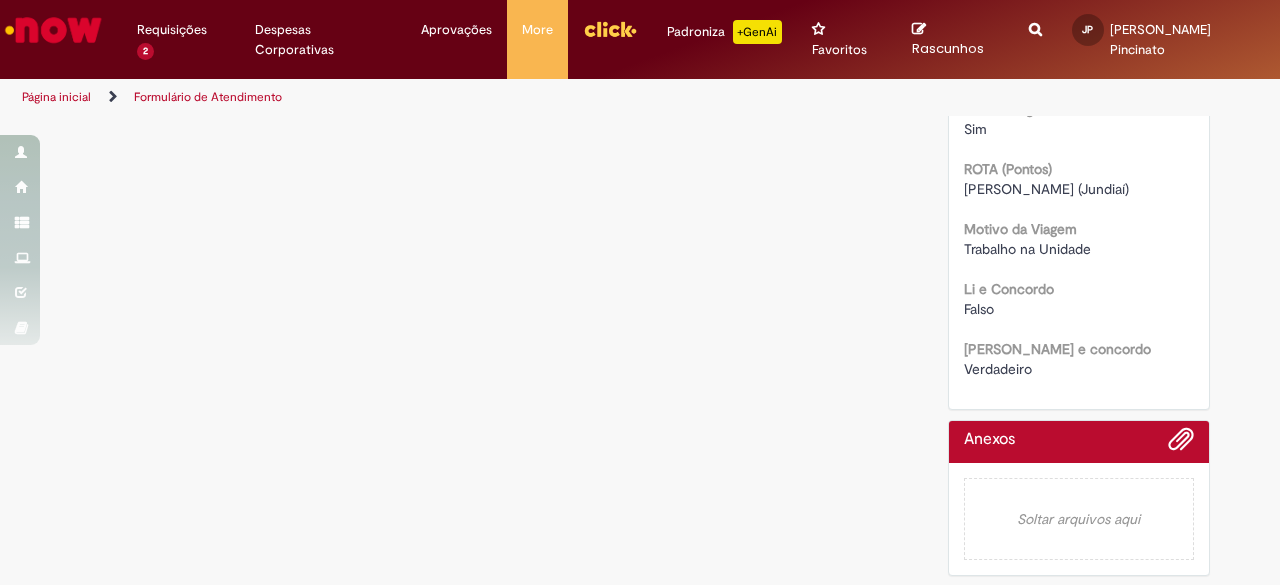 scroll, scrollTop: 0, scrollLeft: 0, axis: both 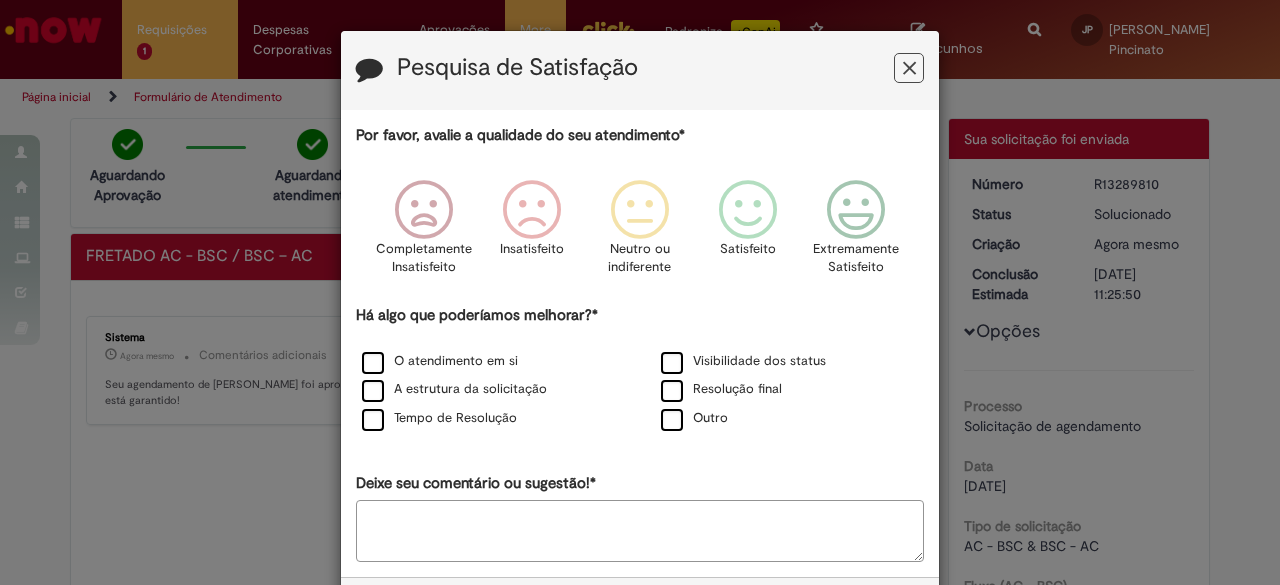 click at bounding box center (909, 68) 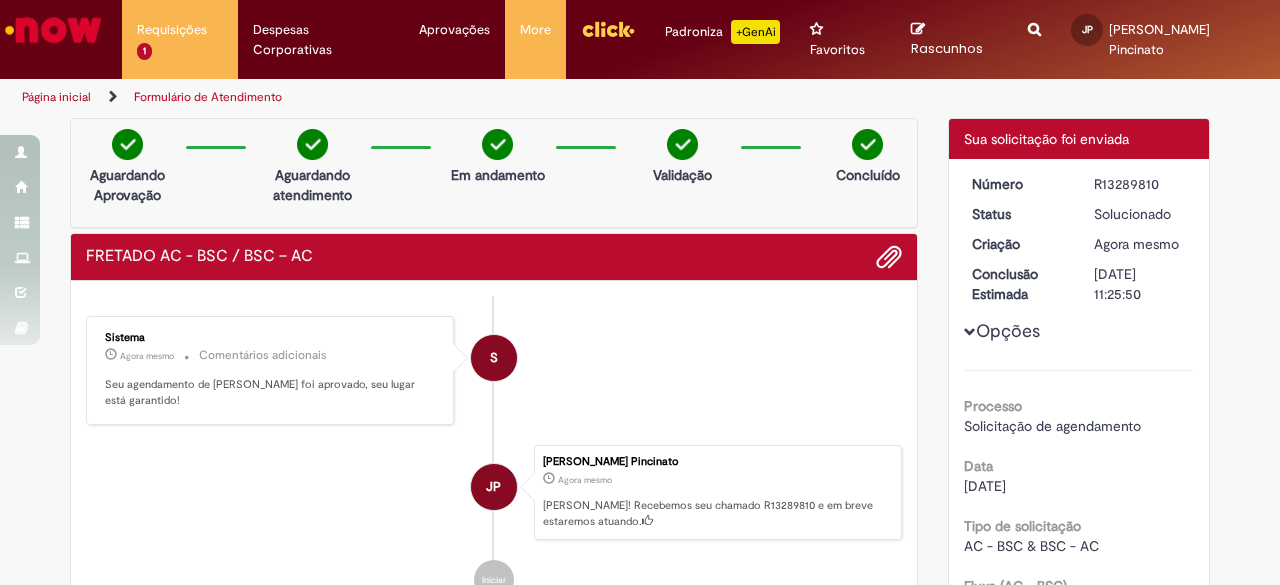 click at bounding box center [53, 30] 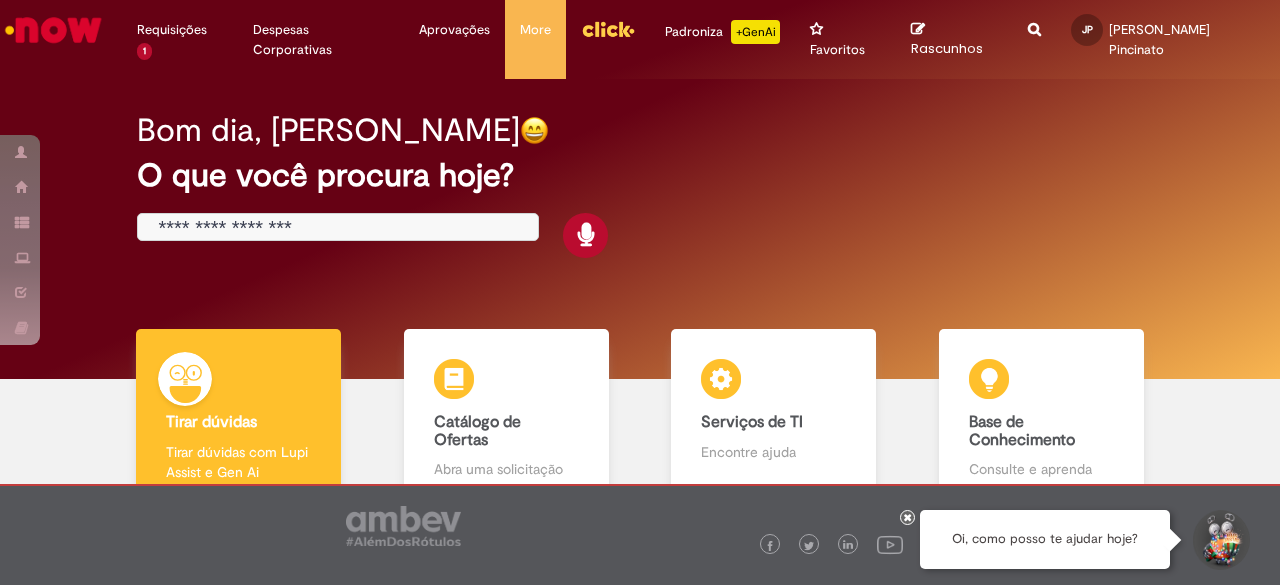 scroll, scrollTop: 0, scrollLeft: 0, axis: both 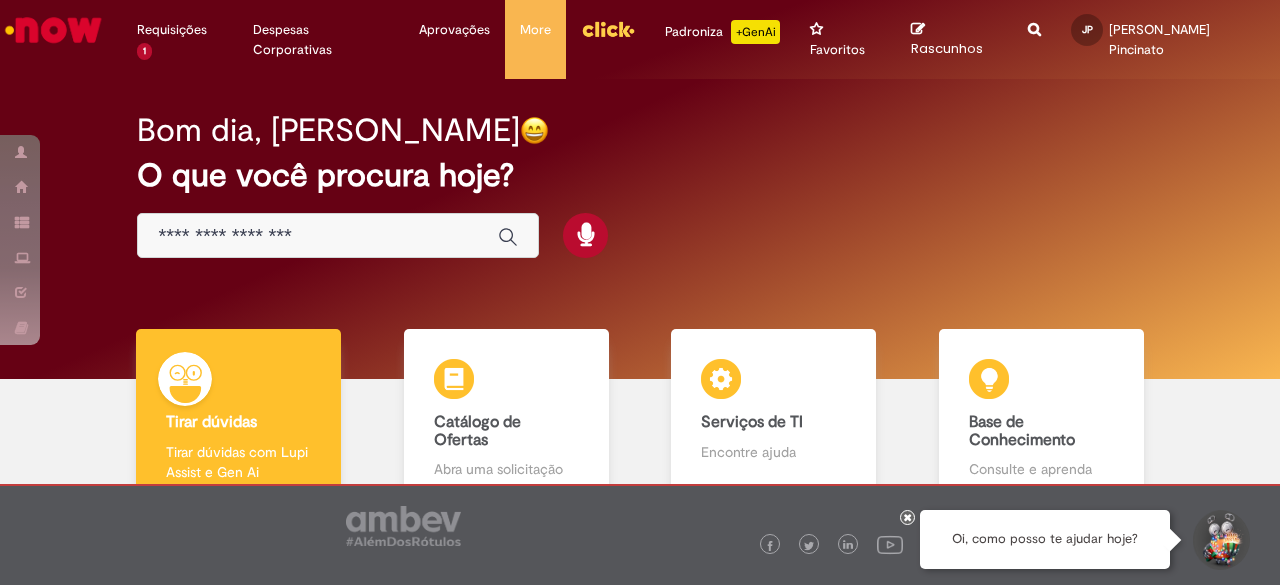 click at bounding box center [318, 236] 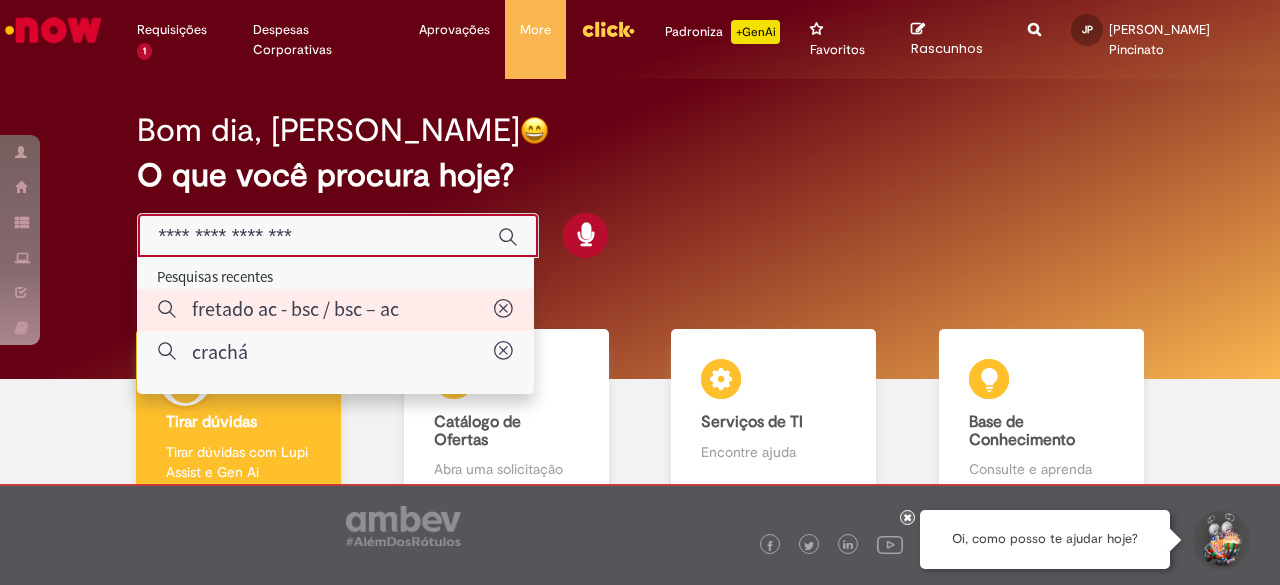 type on "**********" 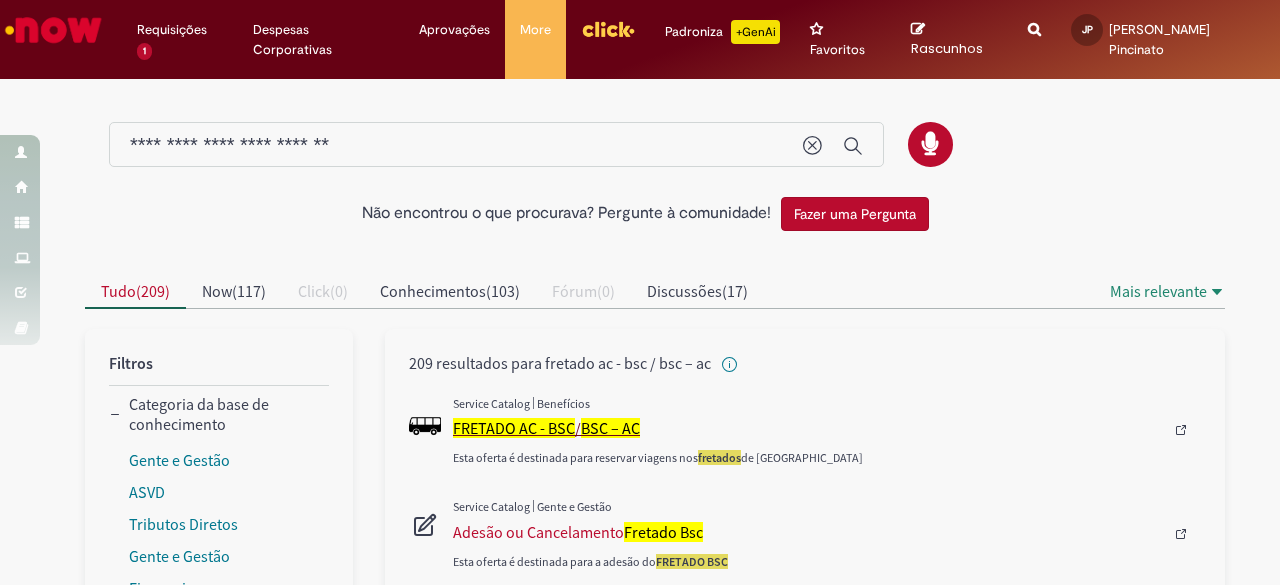 click on "FRETADO AC - BSC" at bounding box center (514, 428) 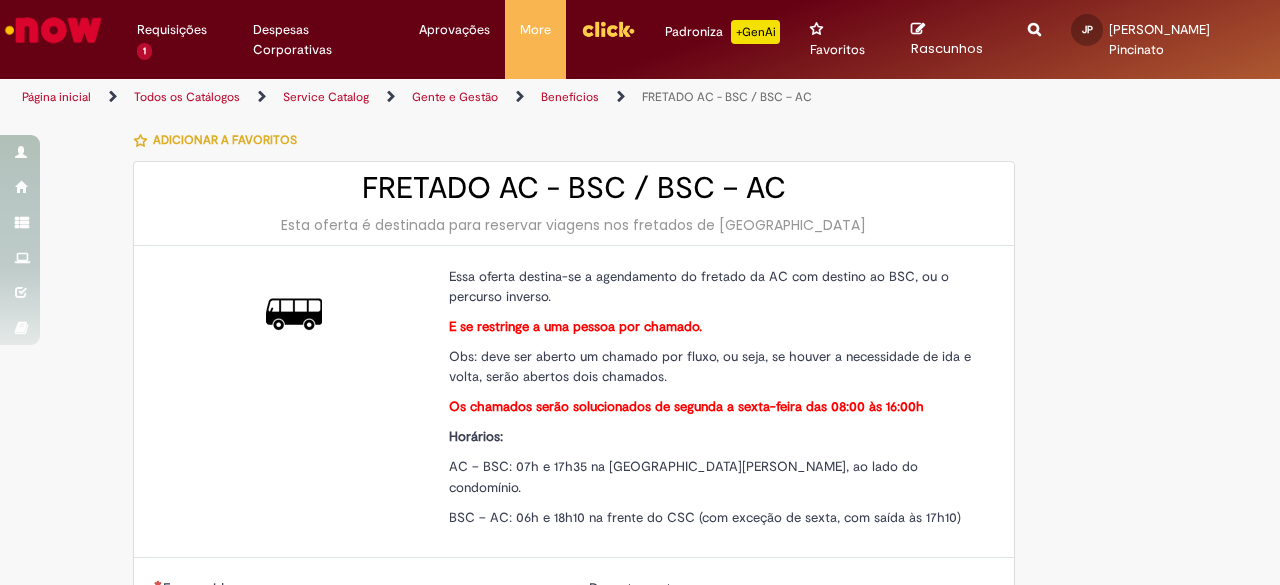 type on "********" 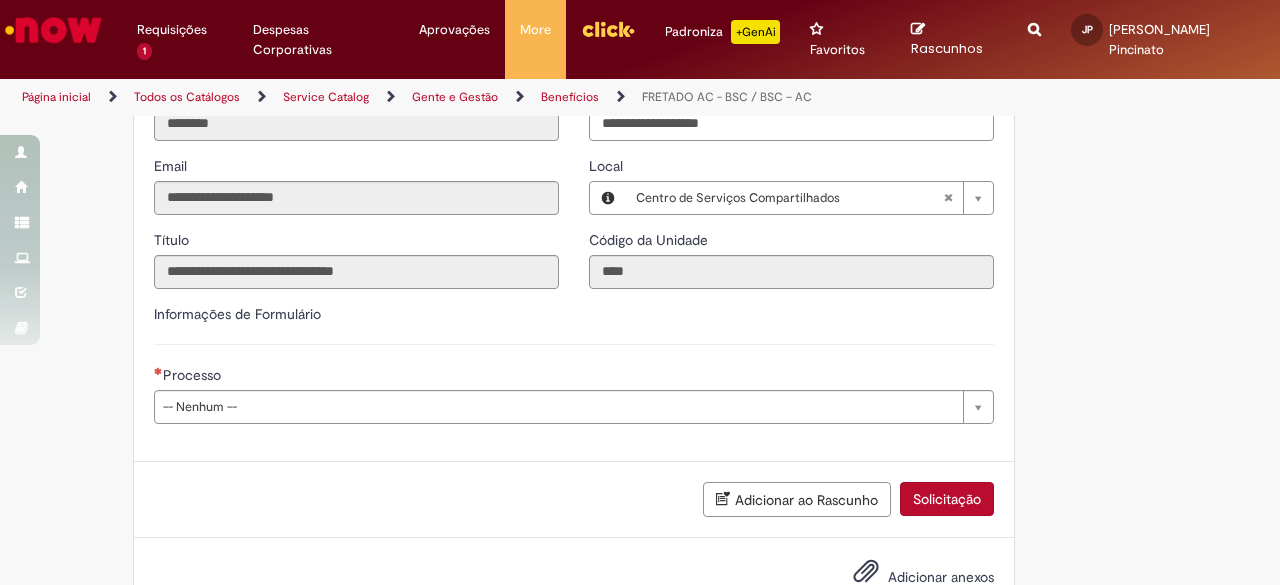 scroll, scrollTop: 606, scrollLeft: 0, axis: vertical 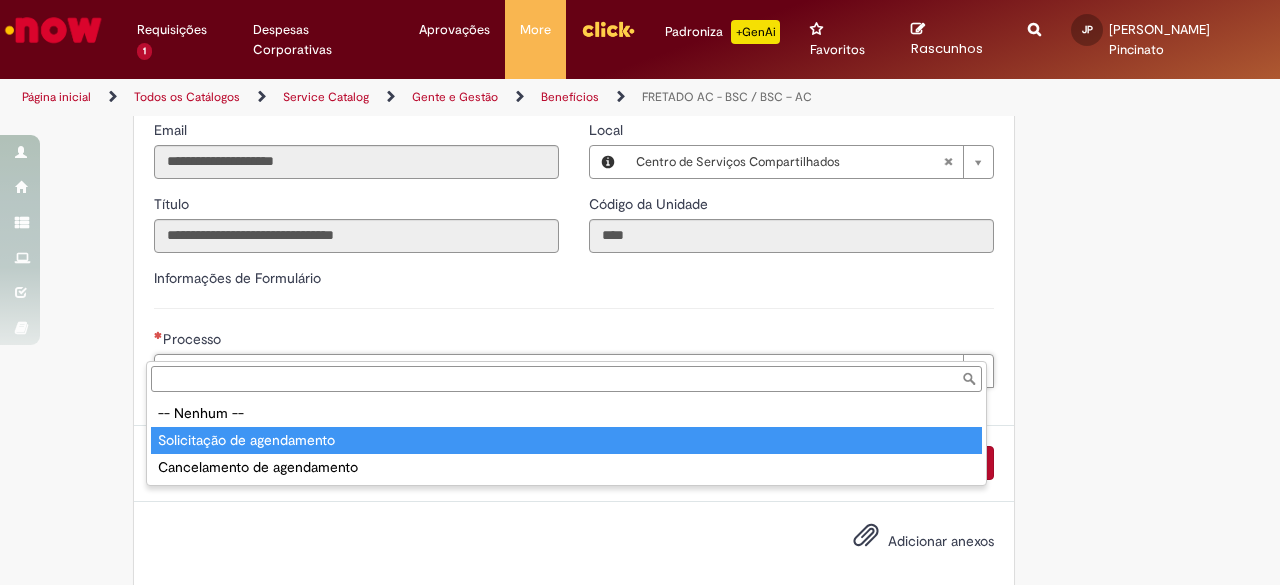 type on "**********" 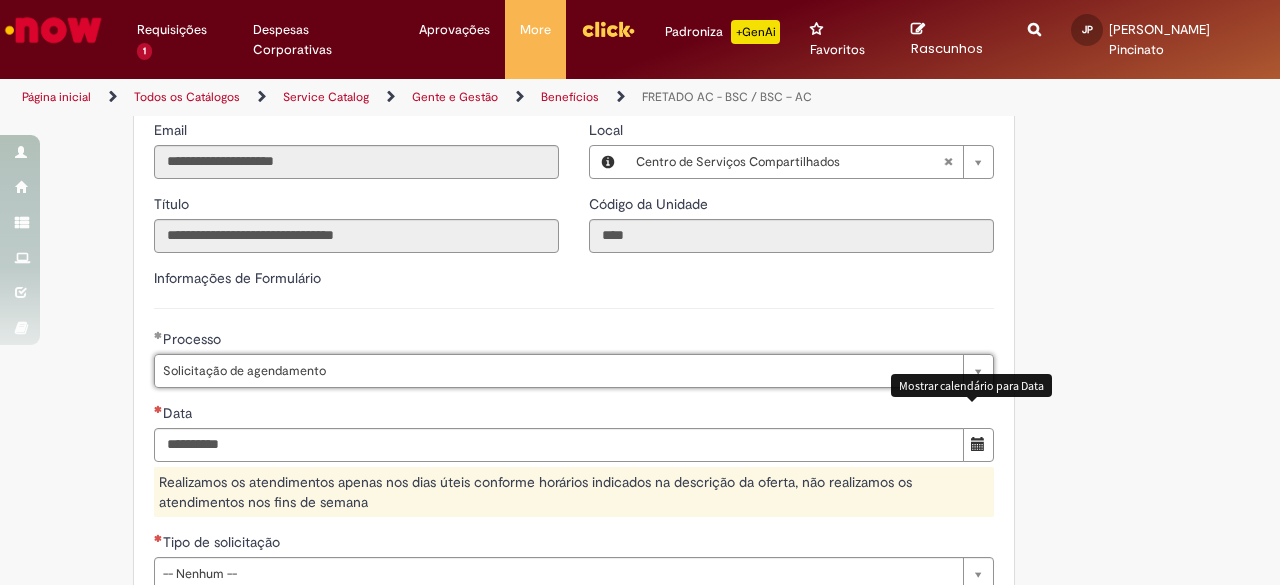 click at bounding box center (978, 444) 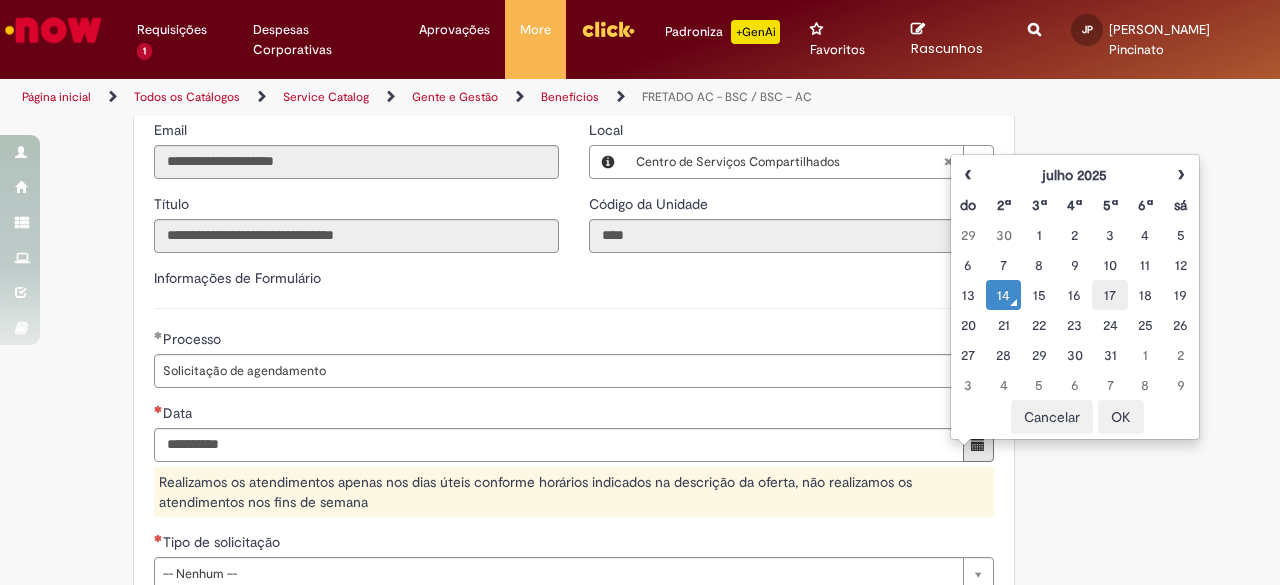 click on "17" at bounding box center (1109, 295) 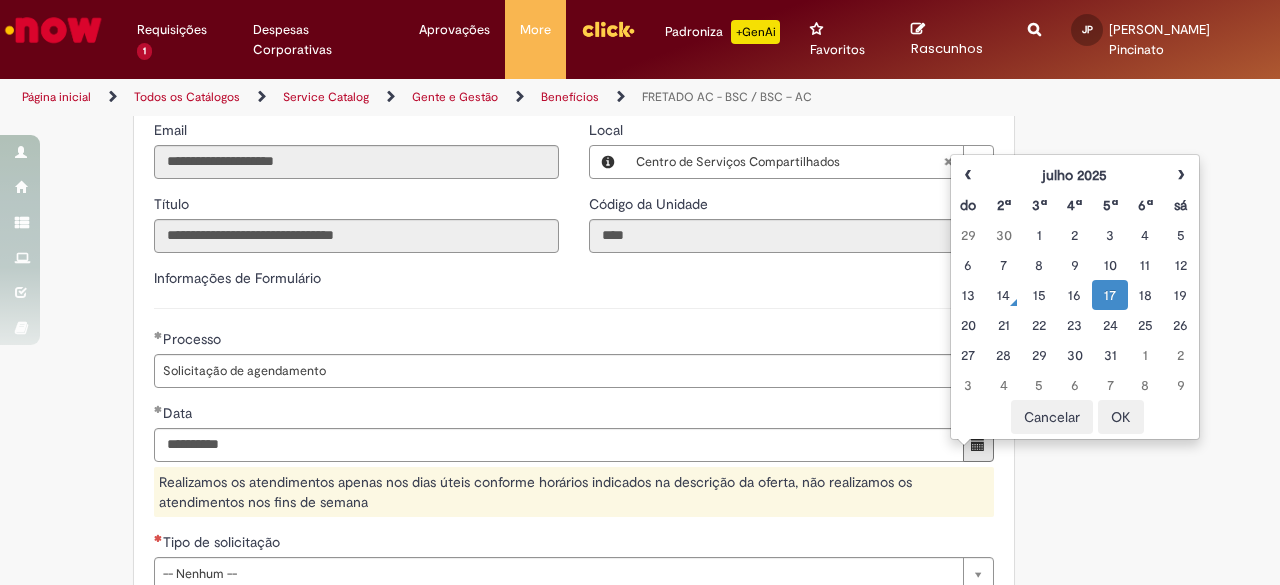 click on "OK" at bounding box center [1121, 417] 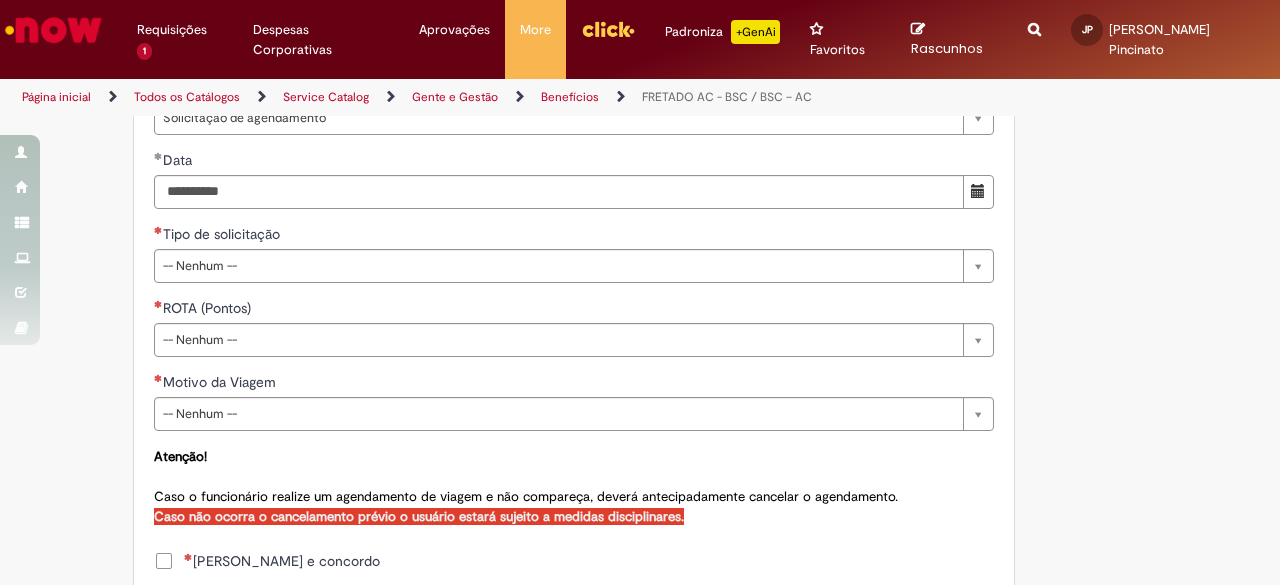 scroll, scrollTop: 876, scrollLeft: 0, axis: vertical 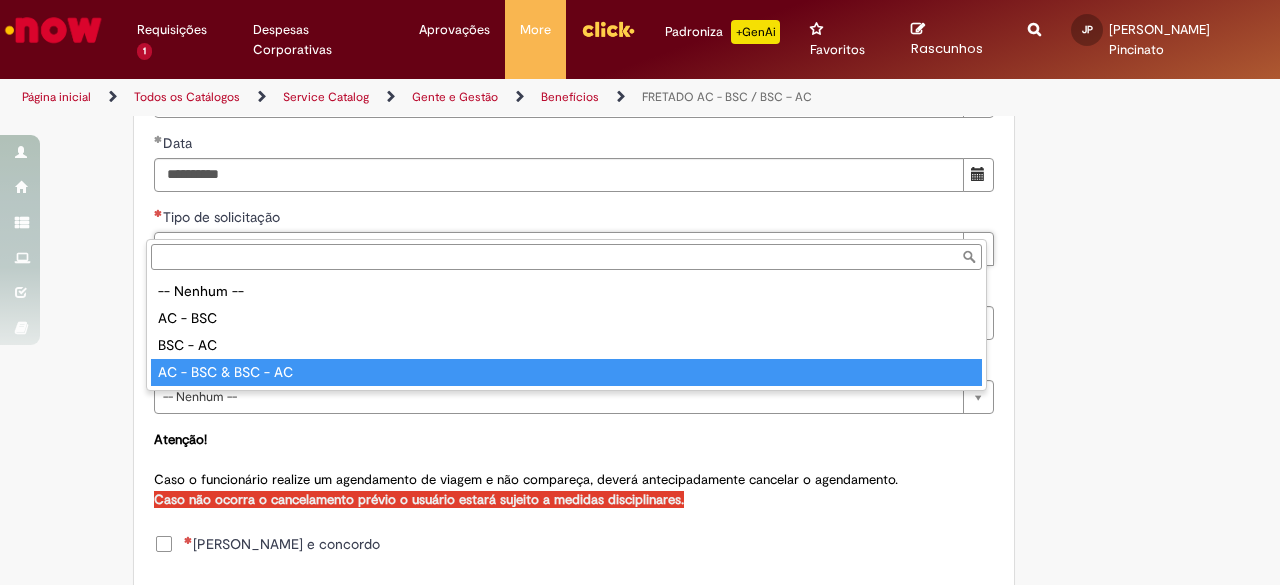 type on "**********" 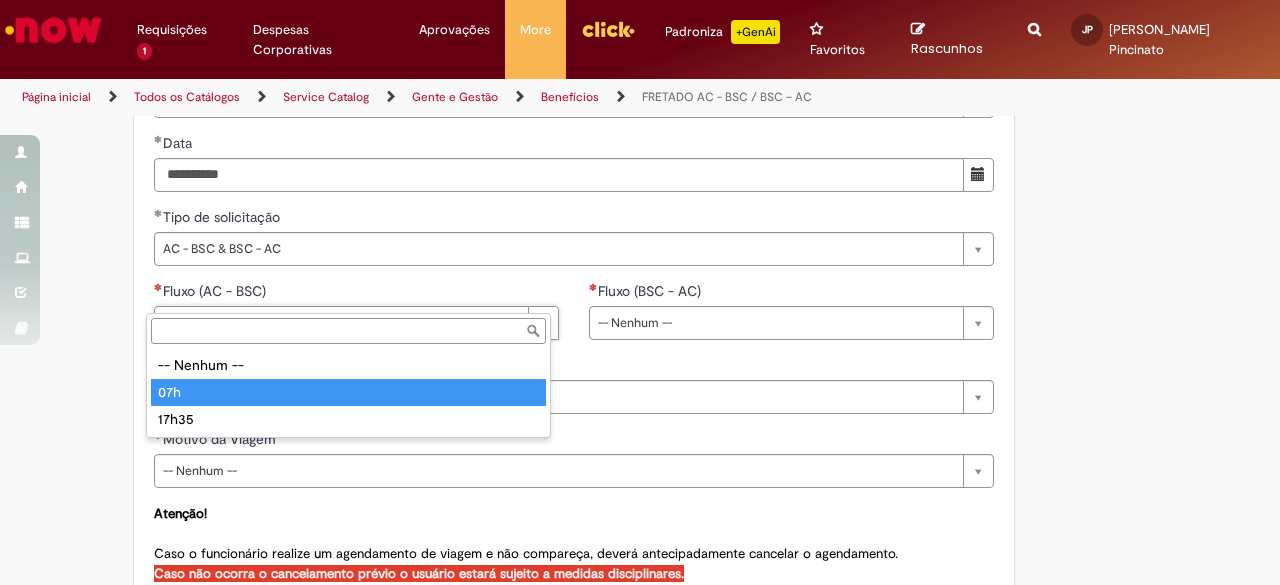 type on "***" 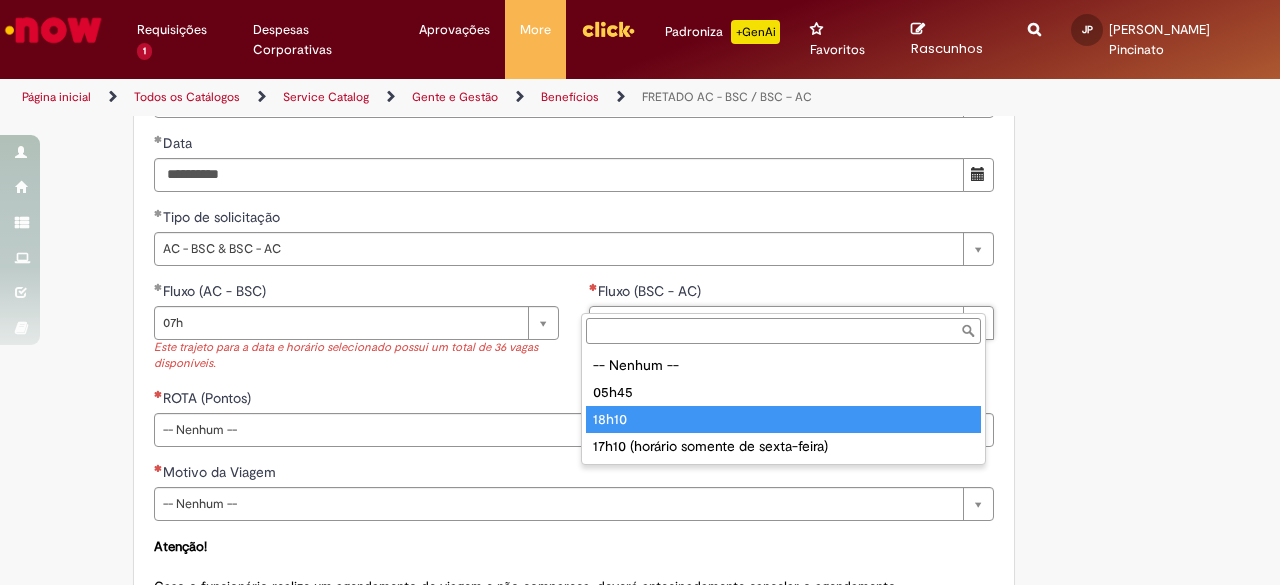 type on "*****" 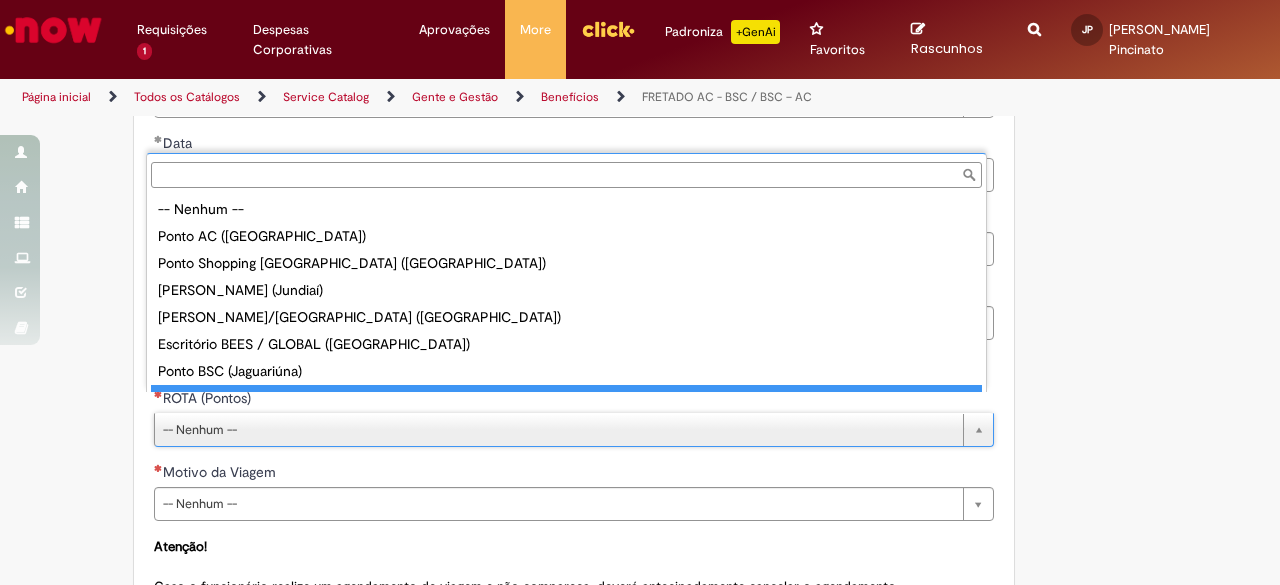 scroll, scrollTop: 16, scrollLeft: 0, axis: vertical 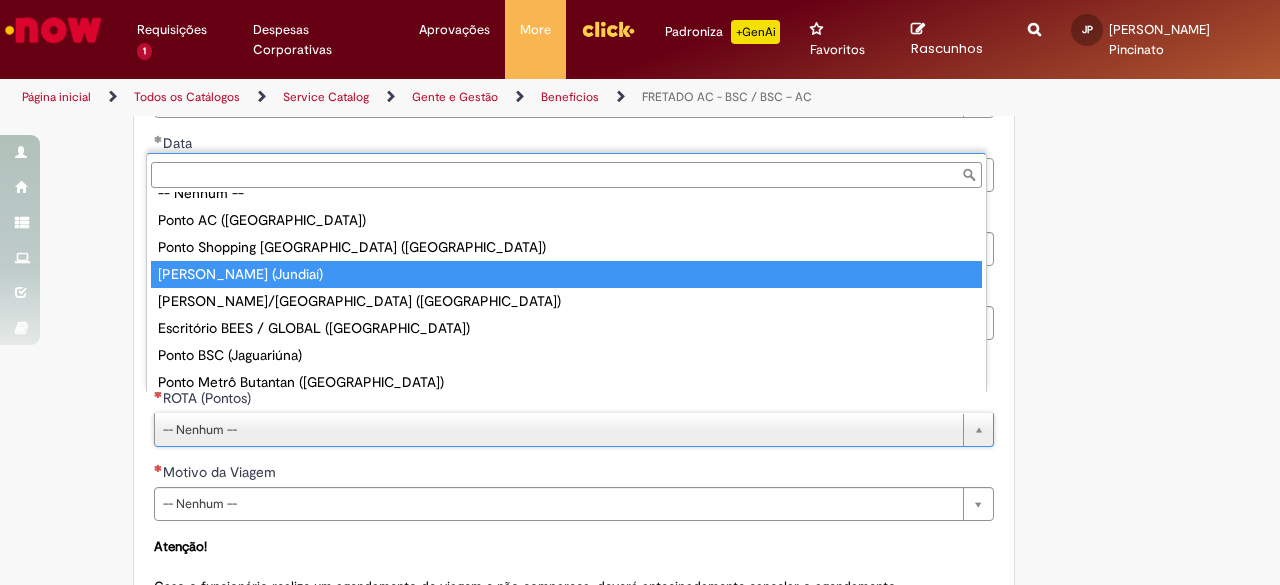 type on "**********" 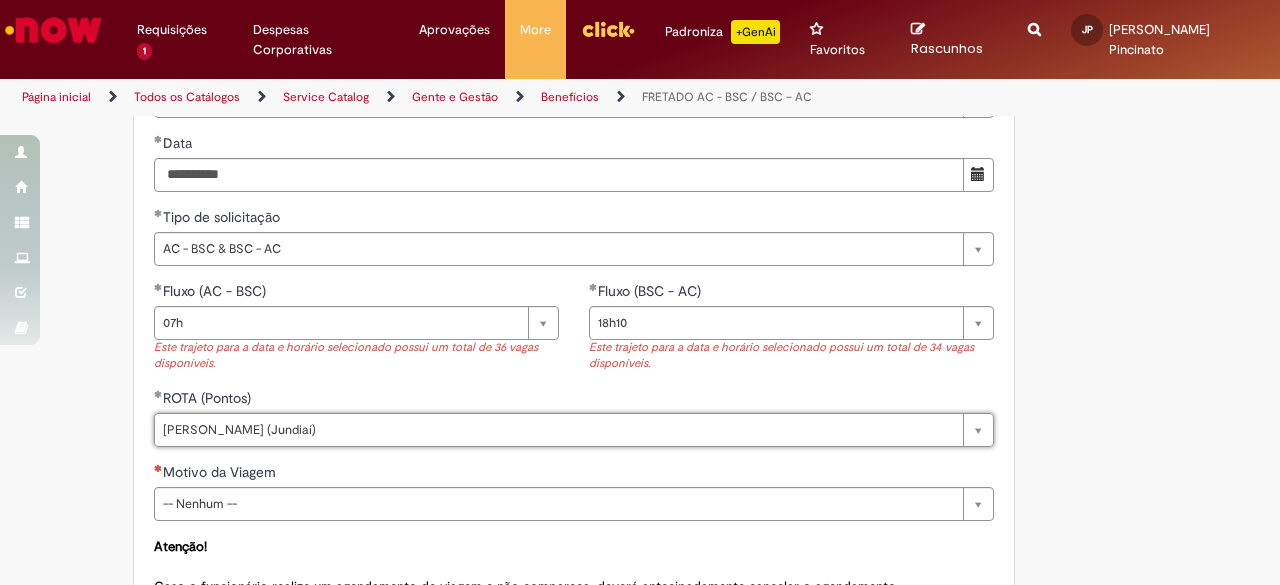 click on "**********" at bounding box center [640, 64] 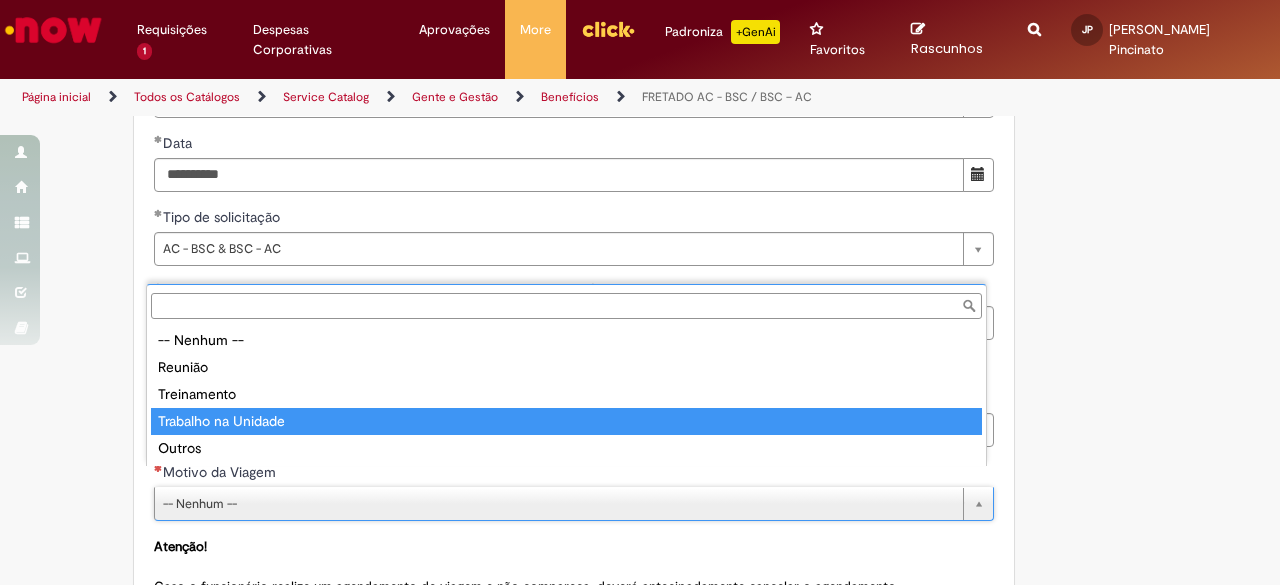 type on "**********" 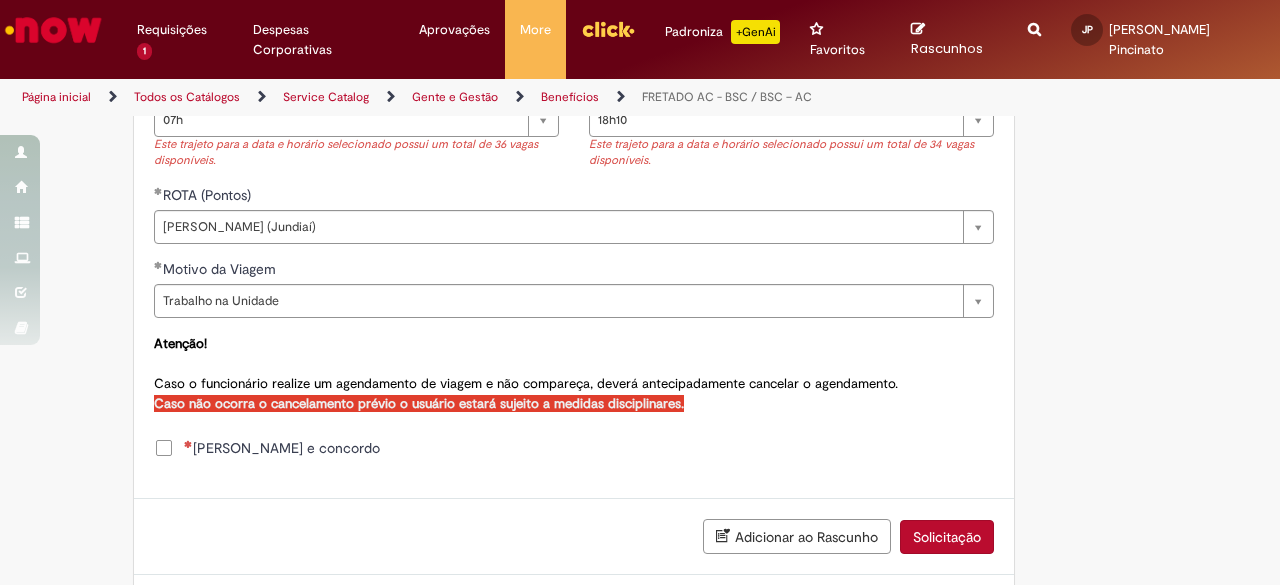 scroll, scrollTop: 1153, scrollLeft: 0, axis: vertical 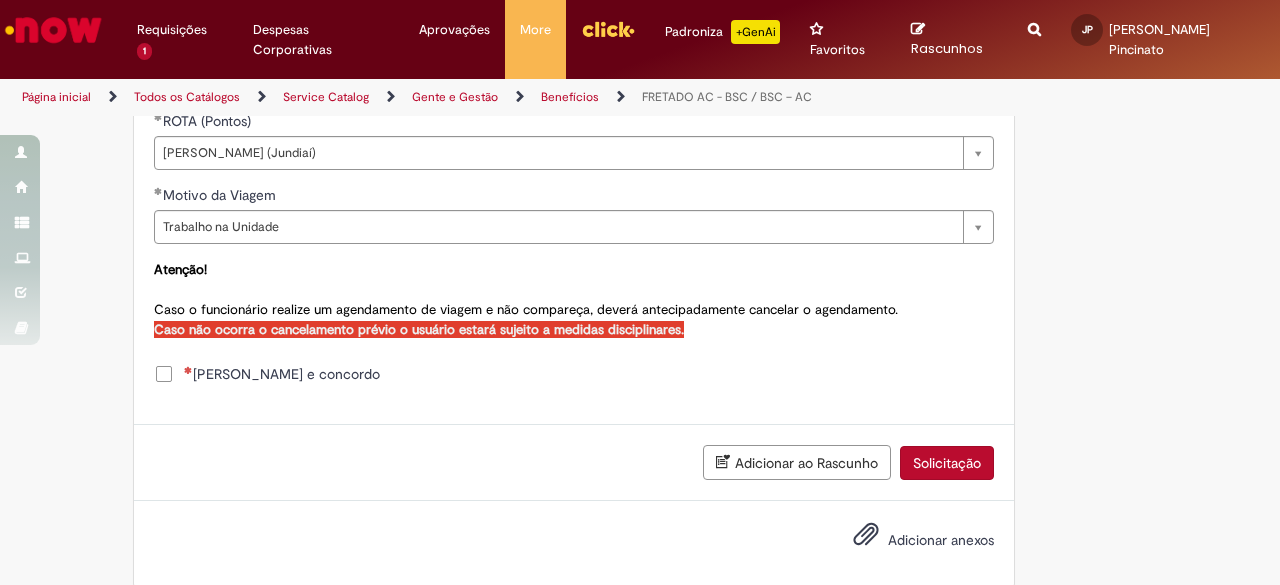 drag, startPoint x: 157, startPoint y: 355, endPoint x: 168, endPoint y: 356, distance: 11.045361 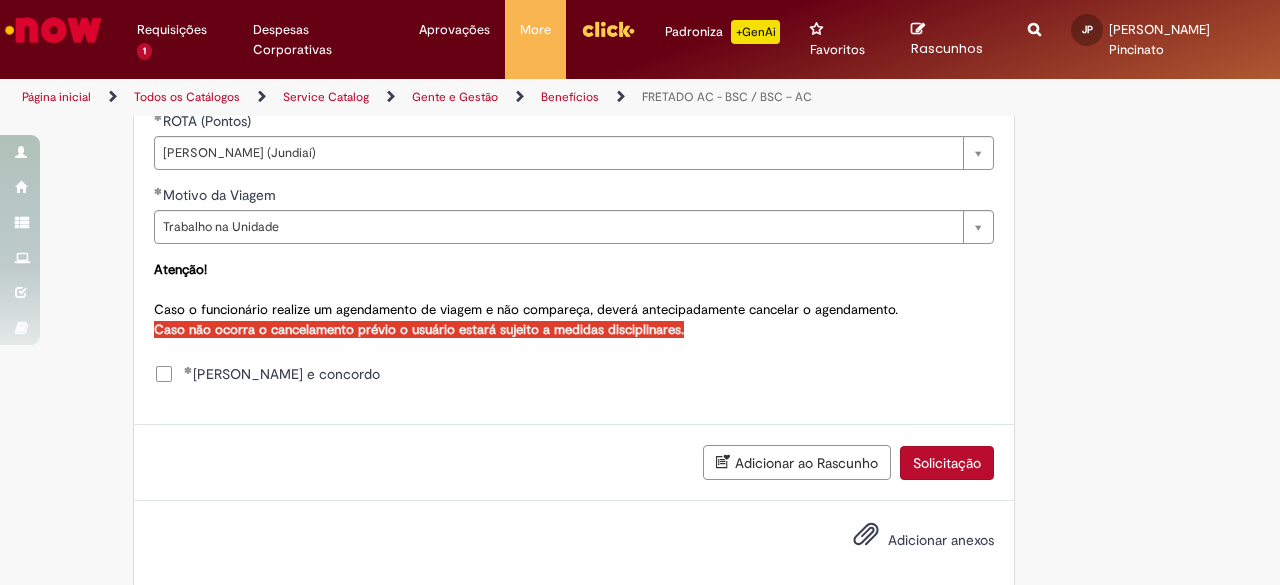 click on "Solicitação" at bounding box center (947, 463) 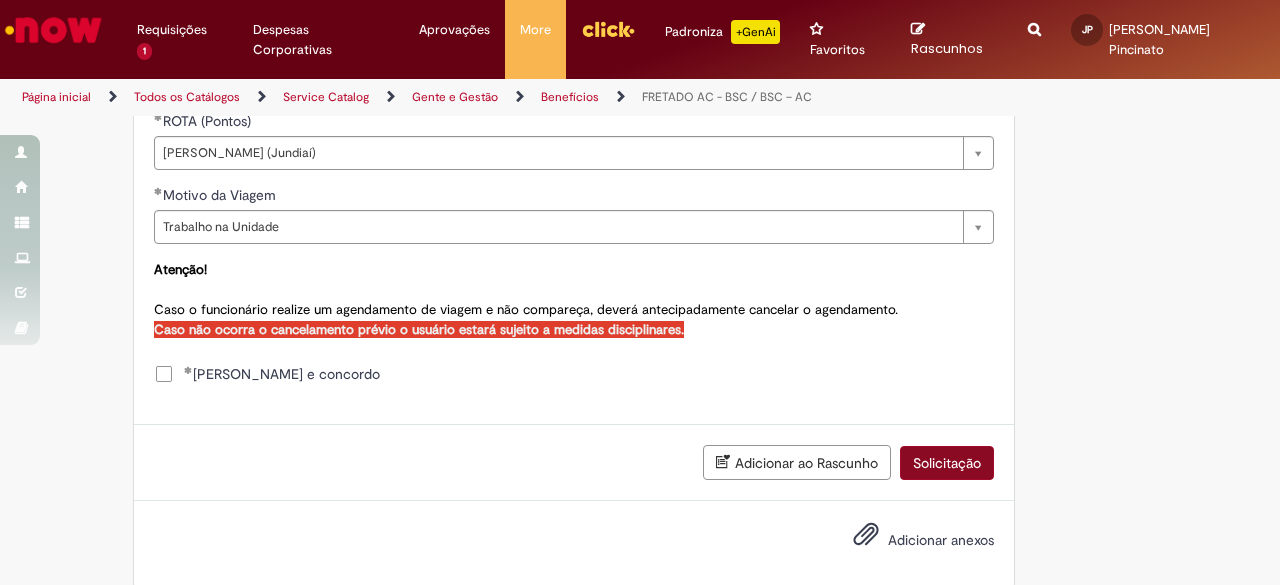scroll, scrollTop: 1108, scrollLeft: 0, axis: vertical 